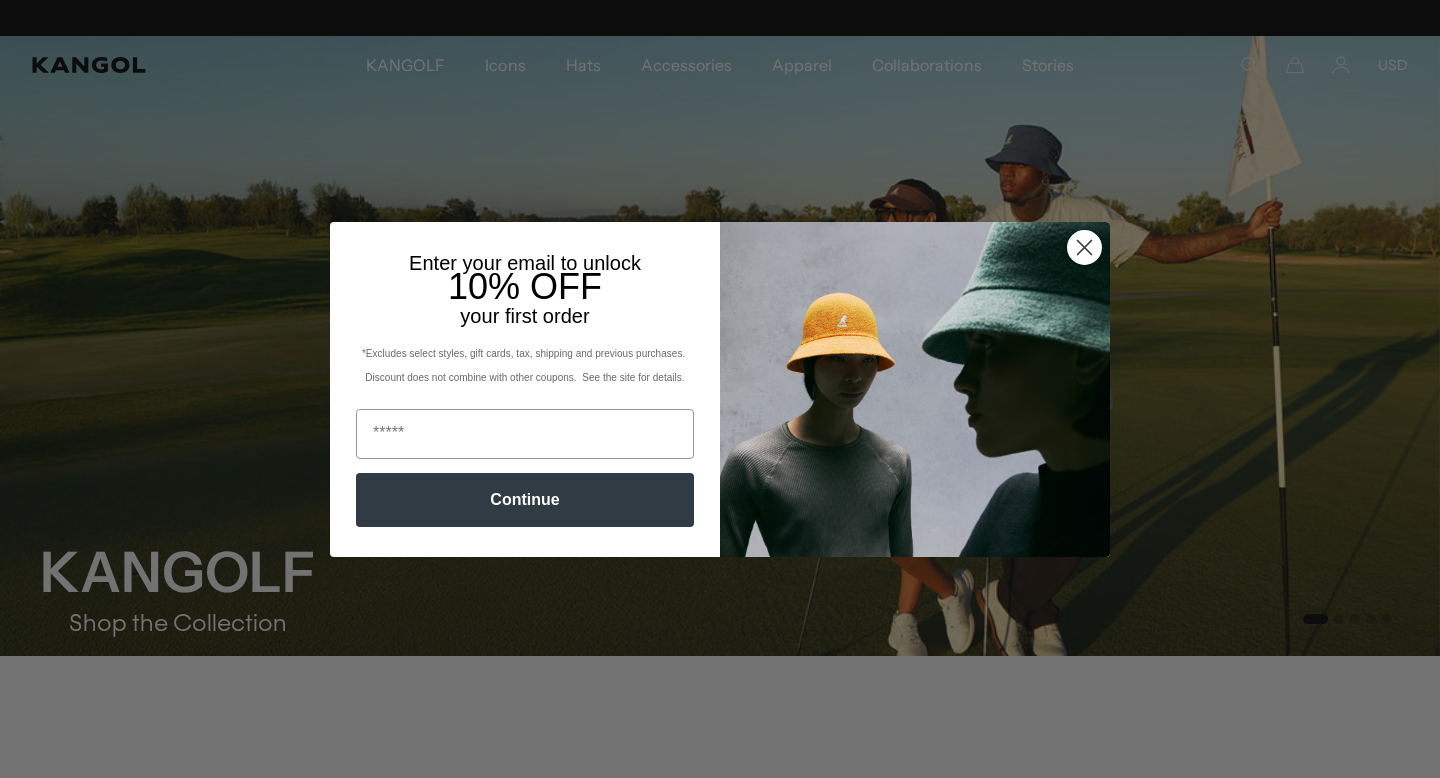 scroll, scrollTop: 0, scrollLeft: 0, axis: both 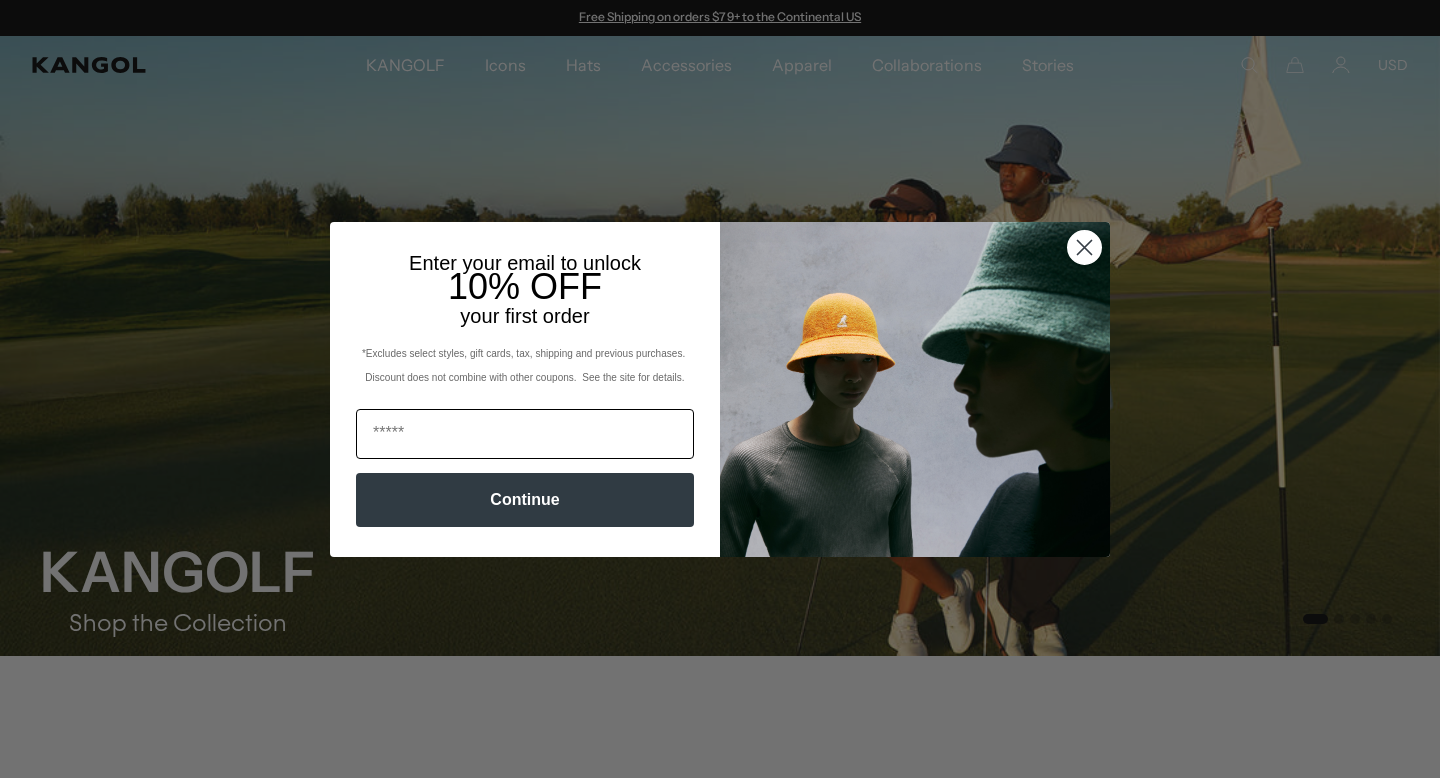click at bounding box center [525, 434] 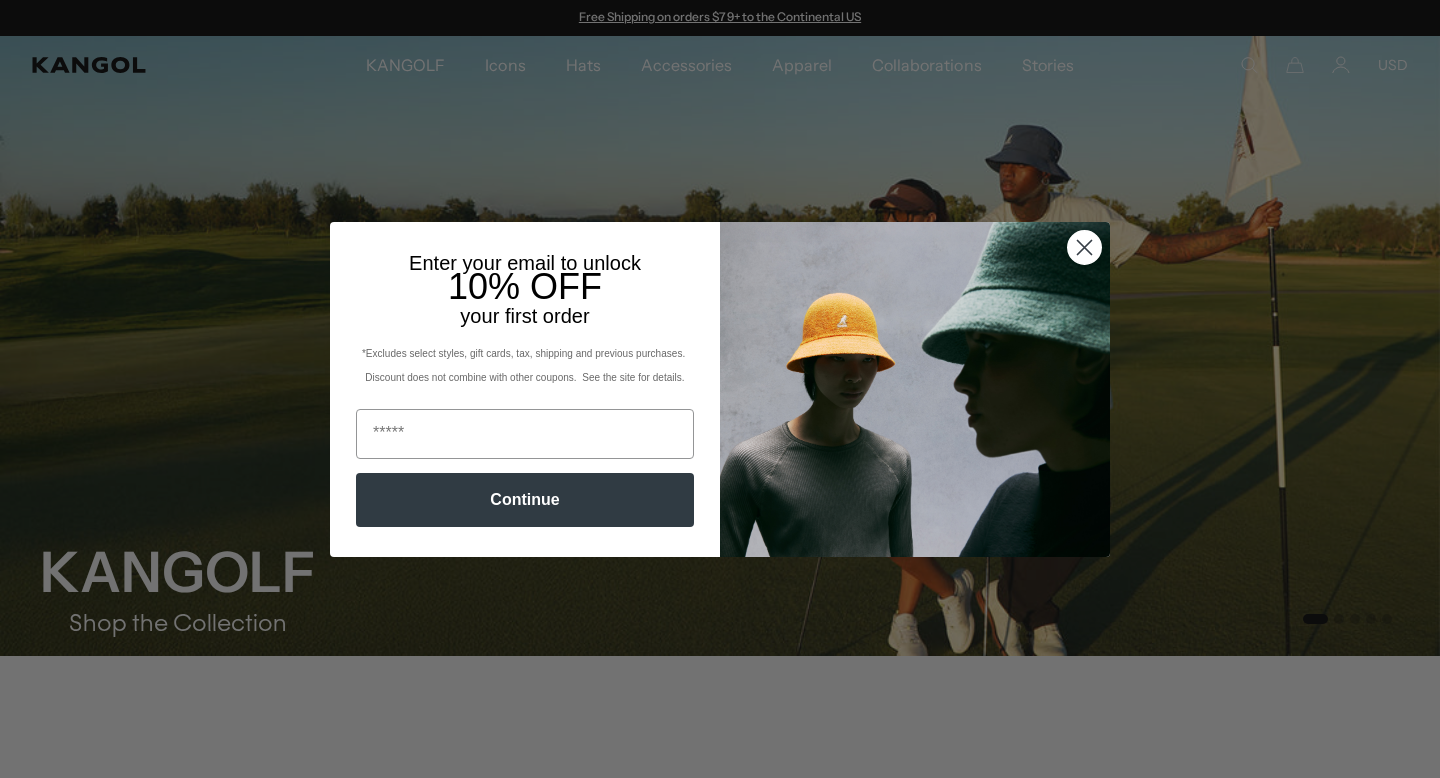 type on "**********" 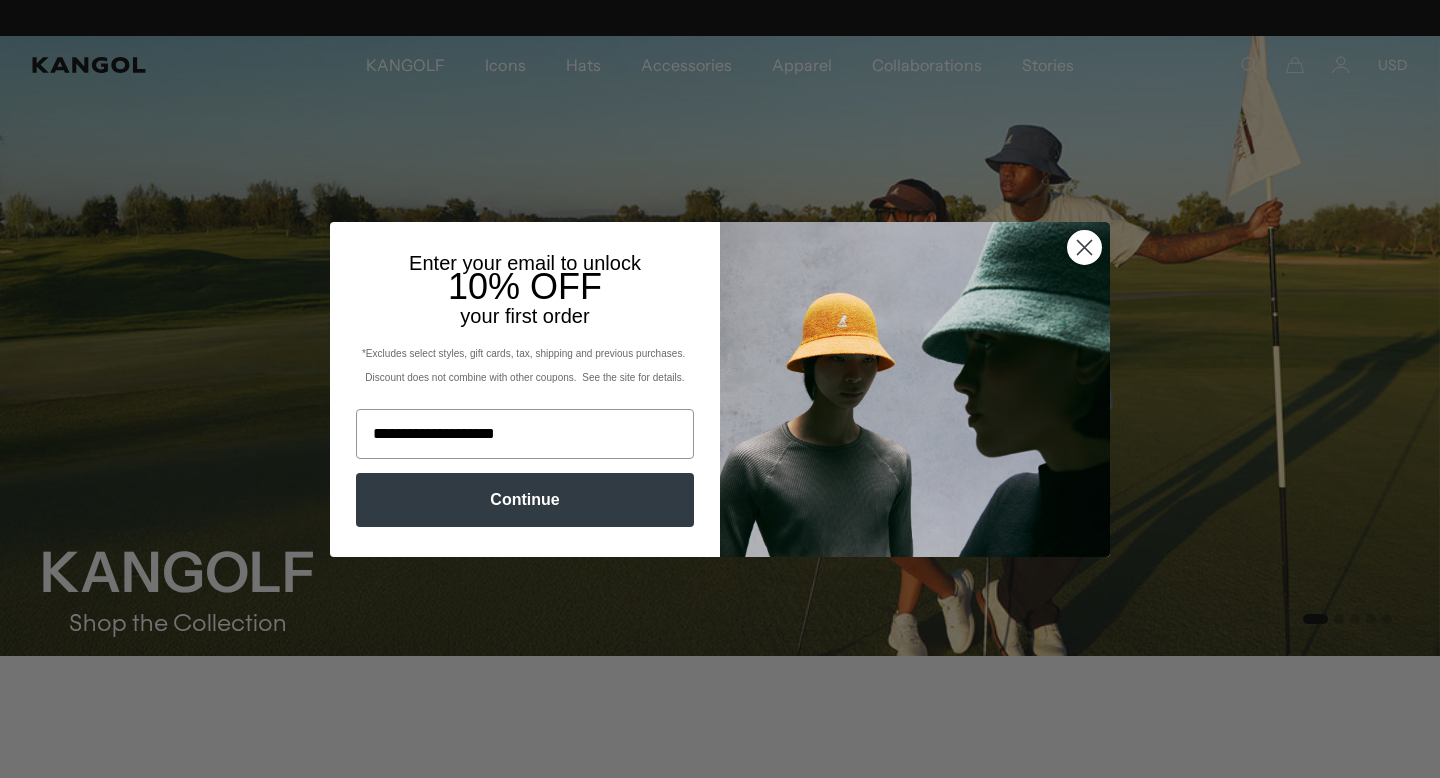 scroll, scrollTop: 0, scrollLeft: 412, axis: horizontal 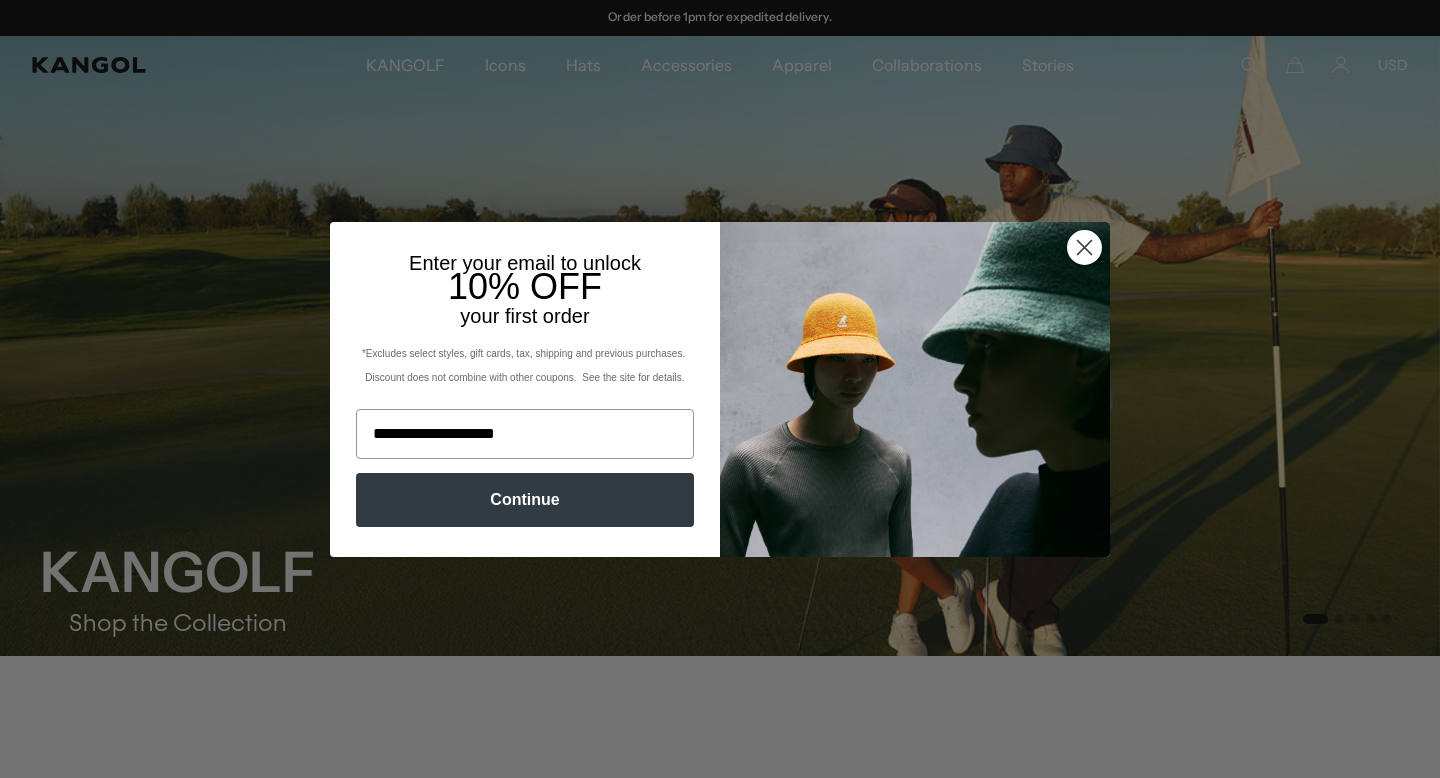 click on "Continue" at bounding box center [525, 500] 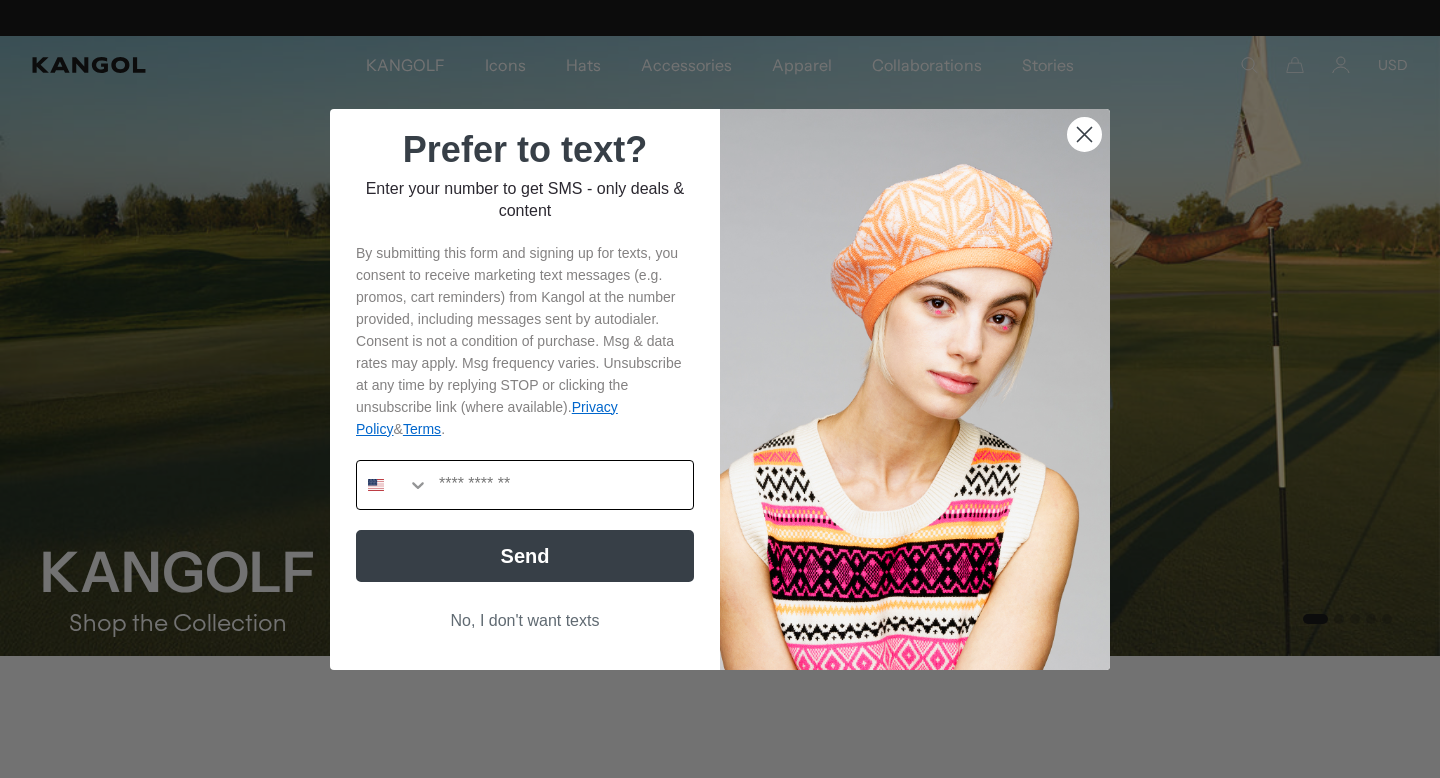 scroll, scrollTop: 0, scrollLeft: 0, axis: both 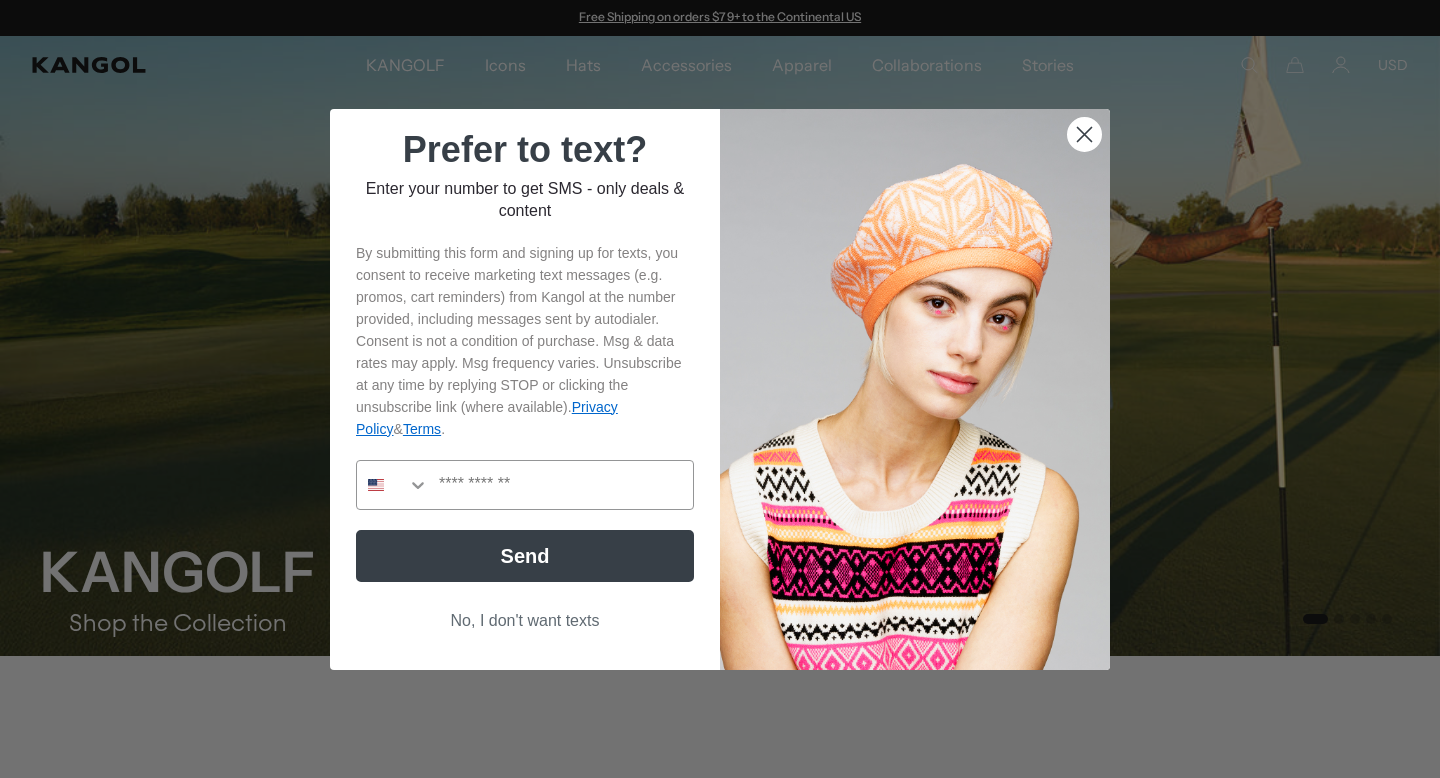 click on "No, I don't want texts" at bounding box center [525, 621] 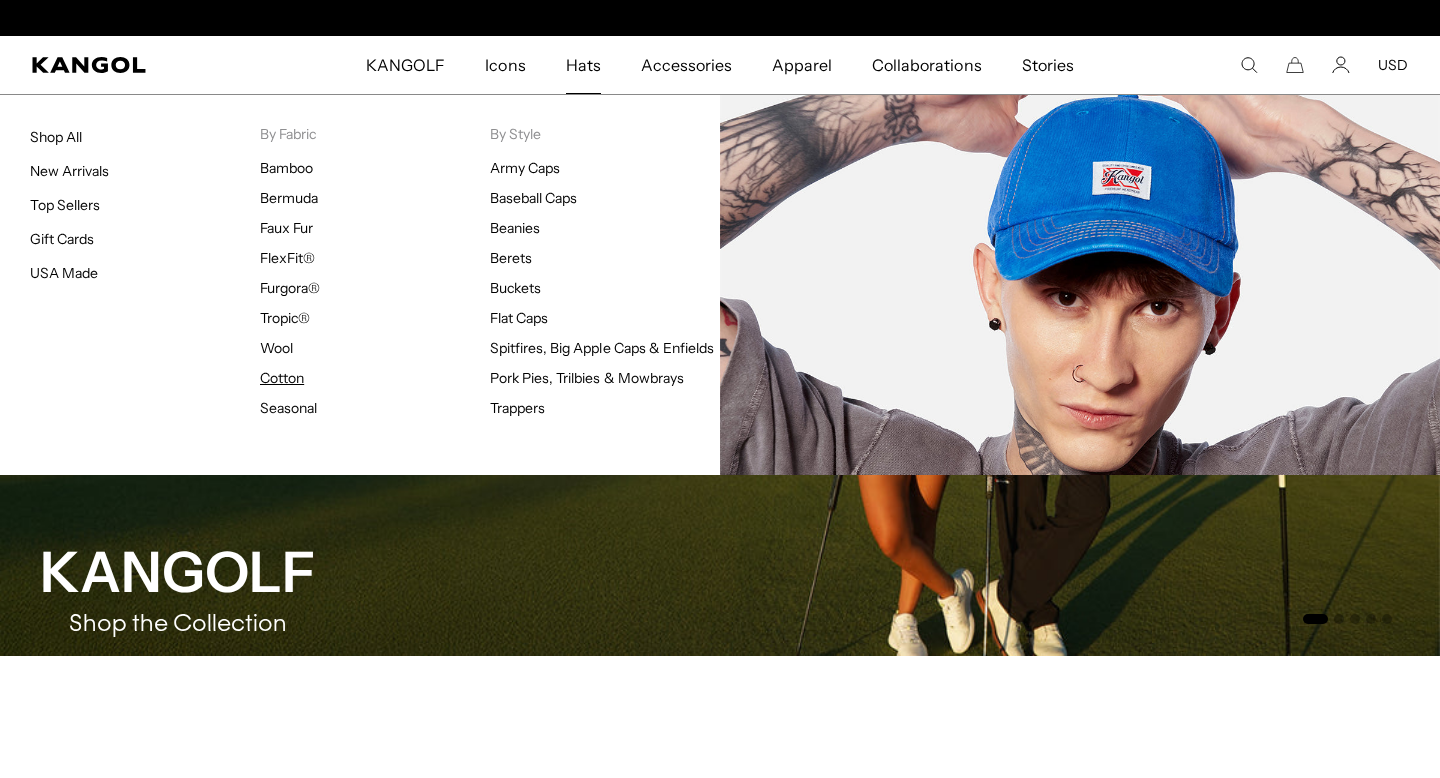 scroll, scrollTop: 0, scrollLeft: 0, axis: both 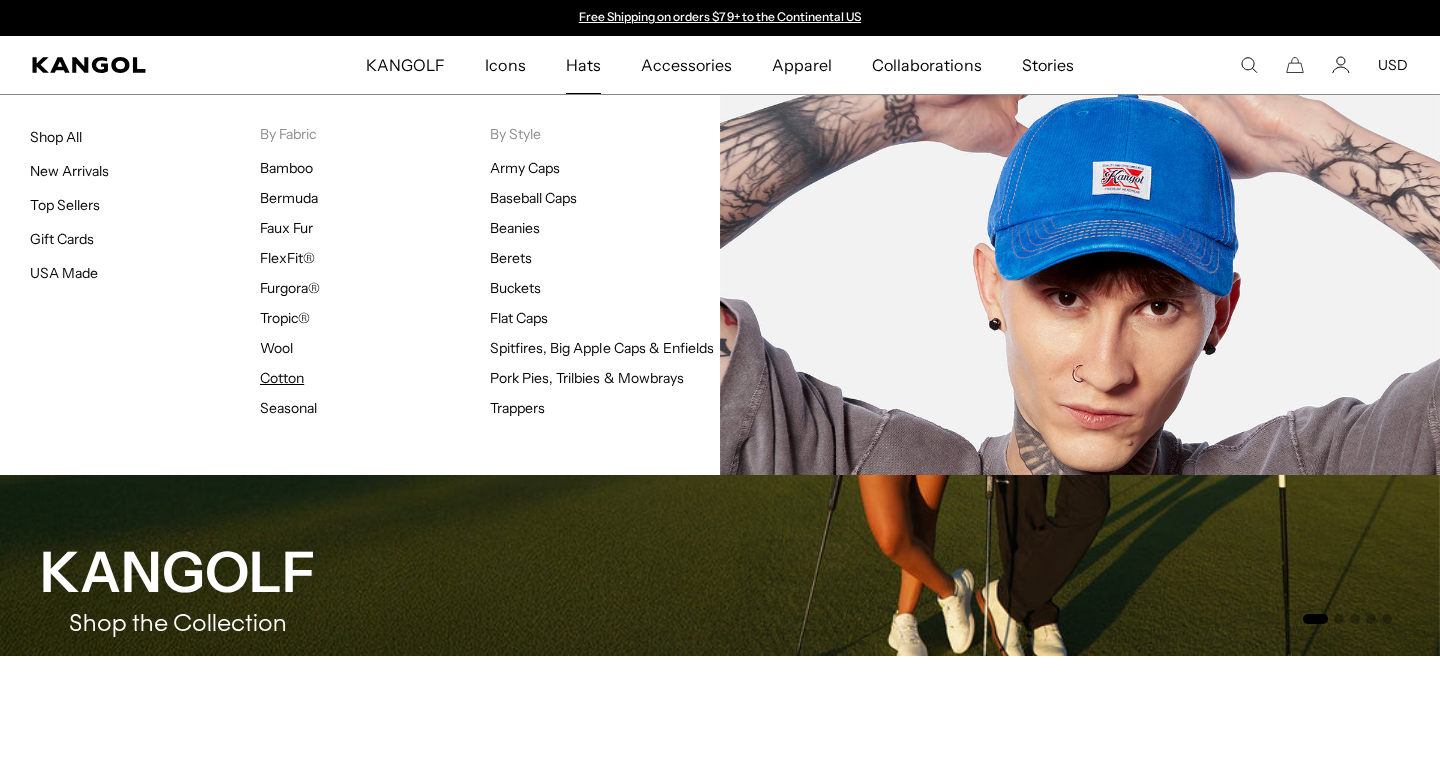 click on "Cotton" at bounding box center (282, 378) 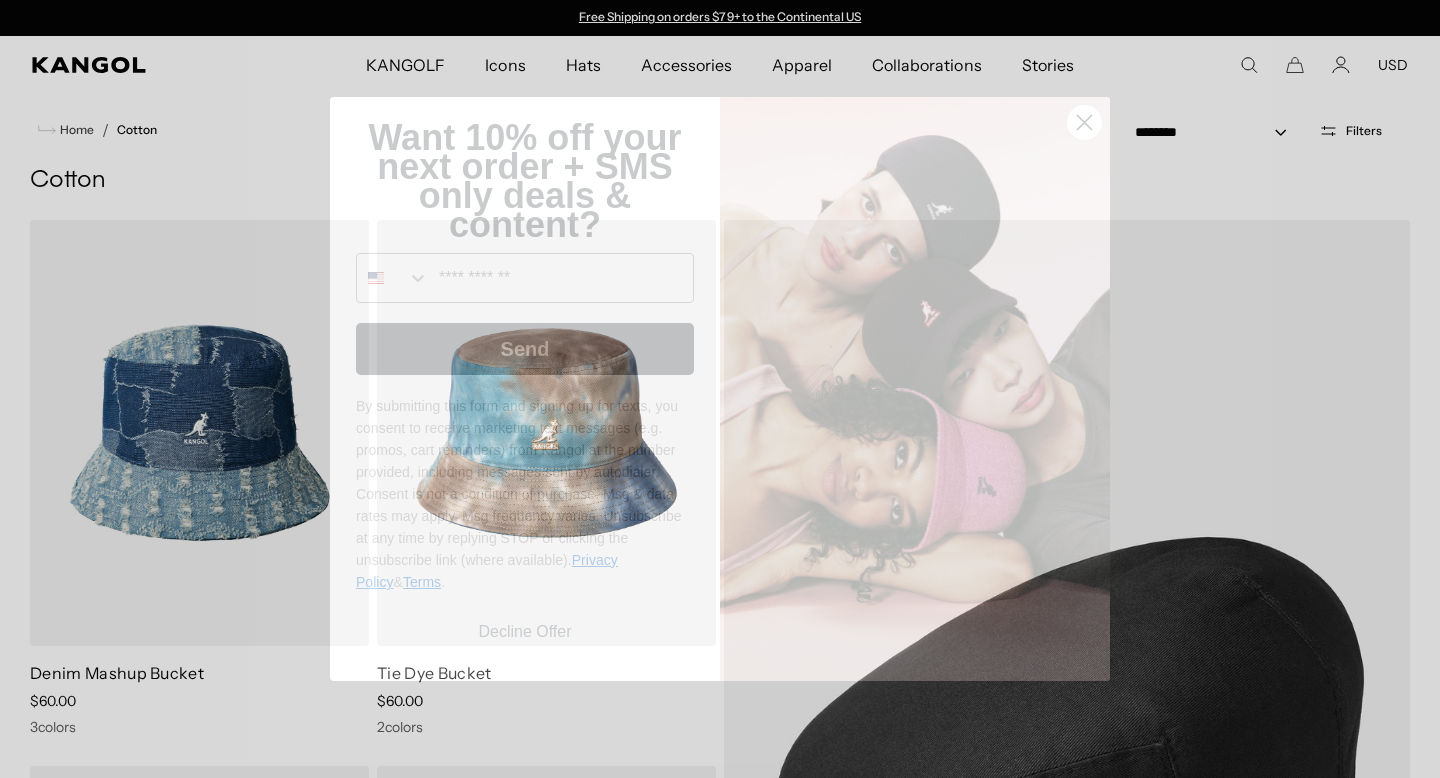 scroll, scrollTop: 0, scrollLeft: 0, axis: both 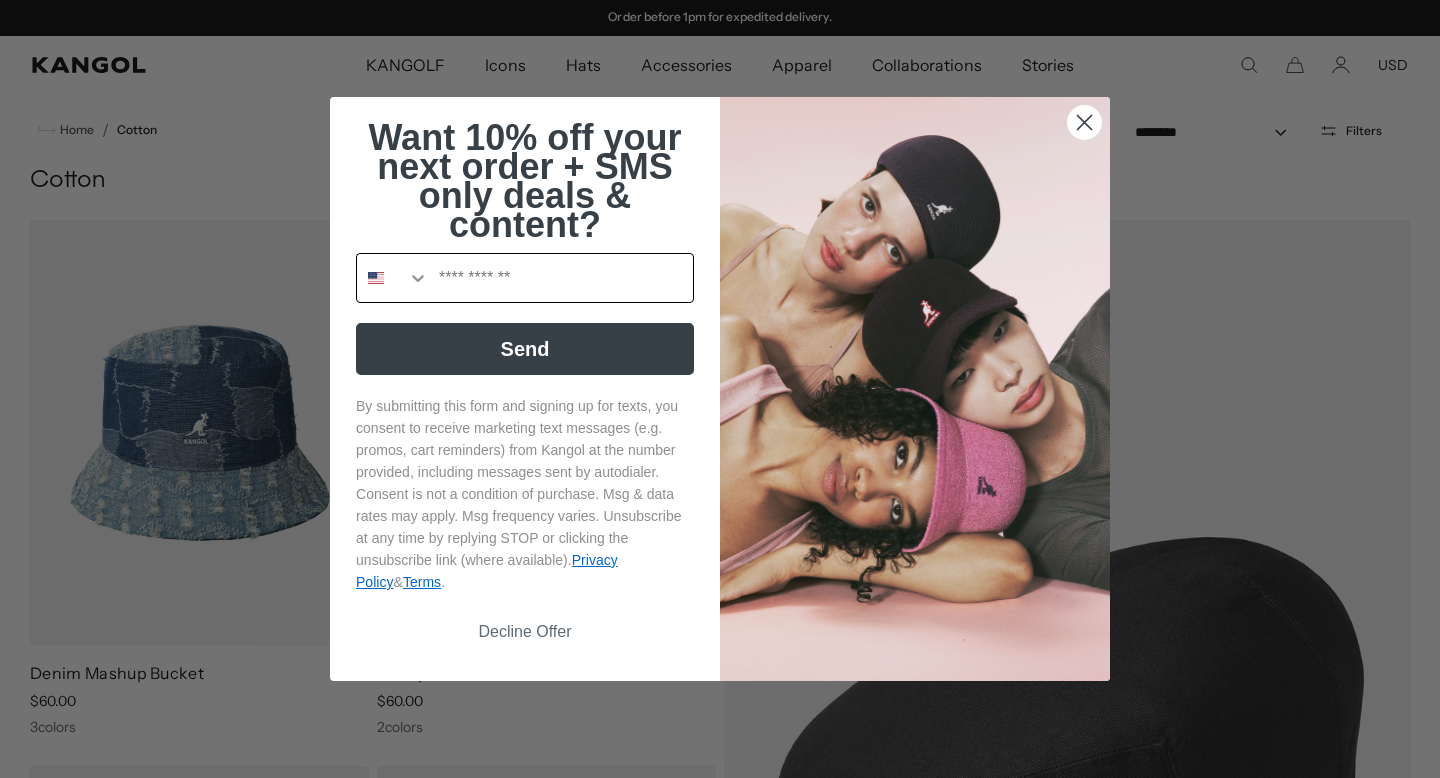 type on "**********" 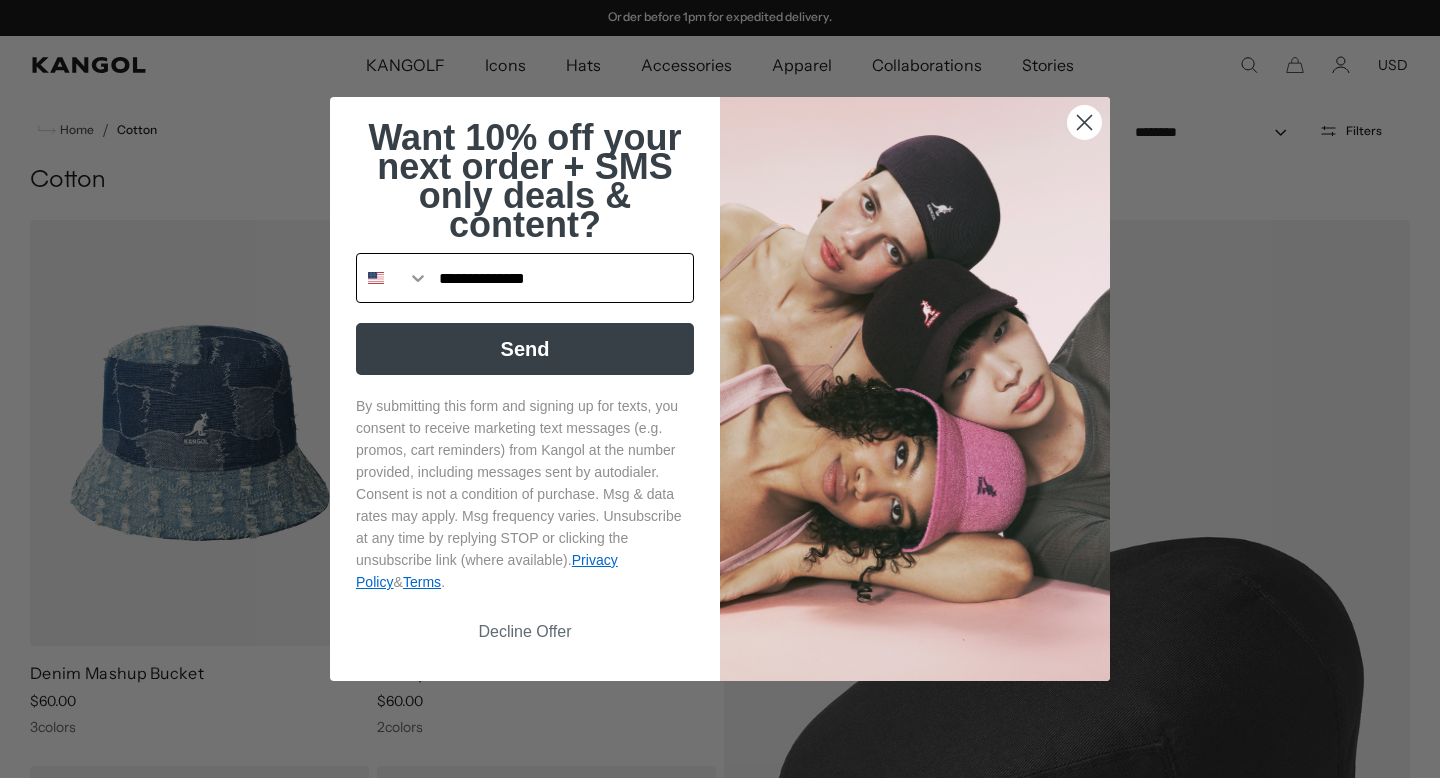 scroll, scrollTop: 0, scrollLeft: 0, axis: both 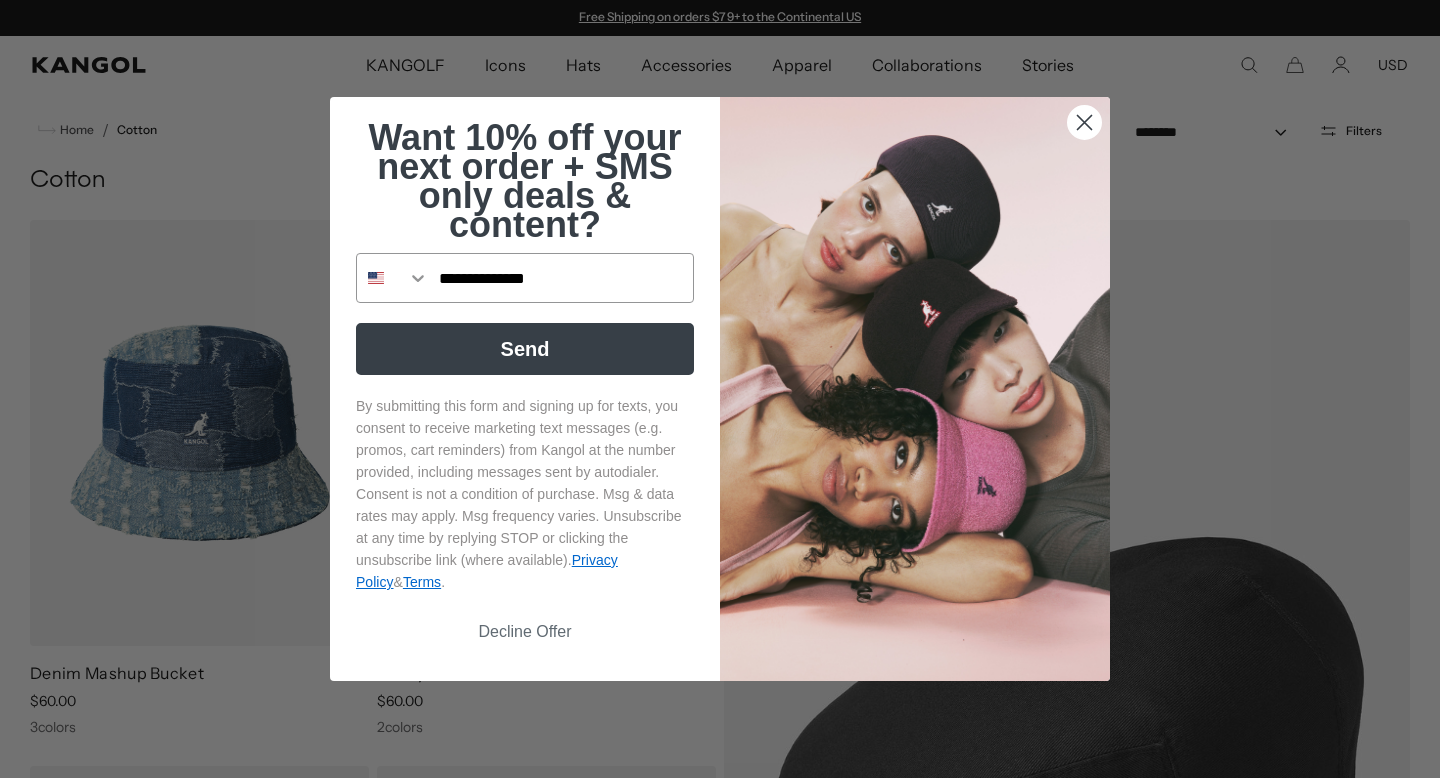 click on "Send" at bounding box center [525, 349] 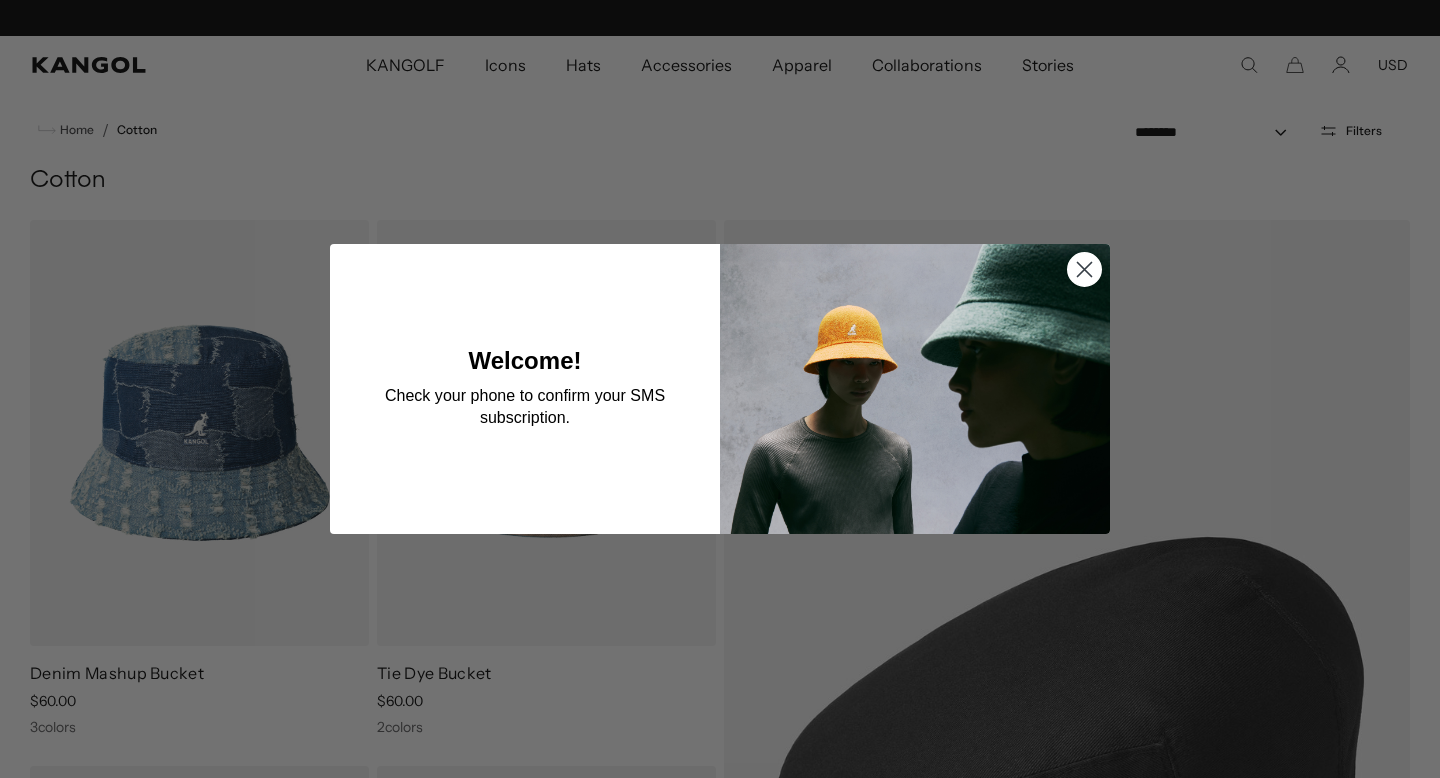 scroll, scrollTop: 0, scrollLeft: 412, axis: horizontal 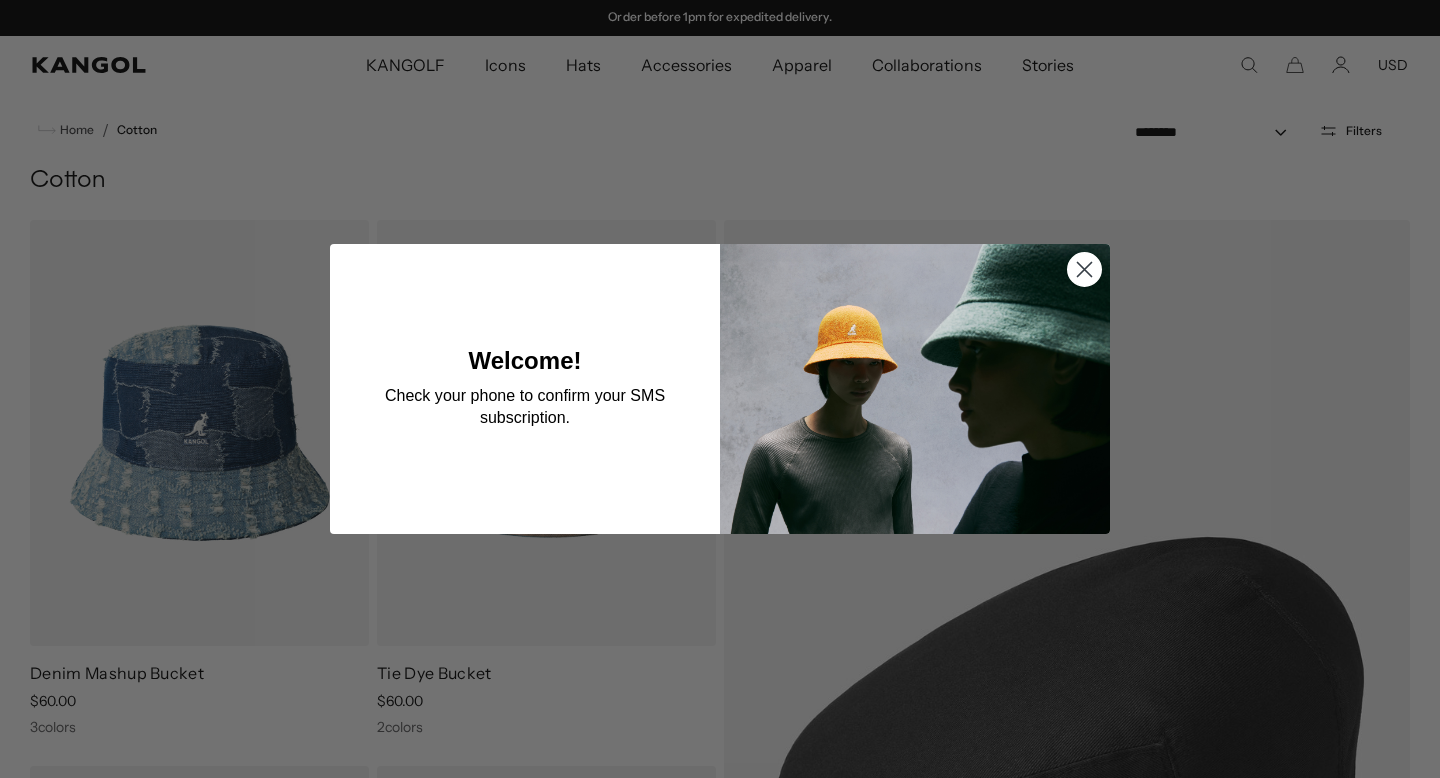 click 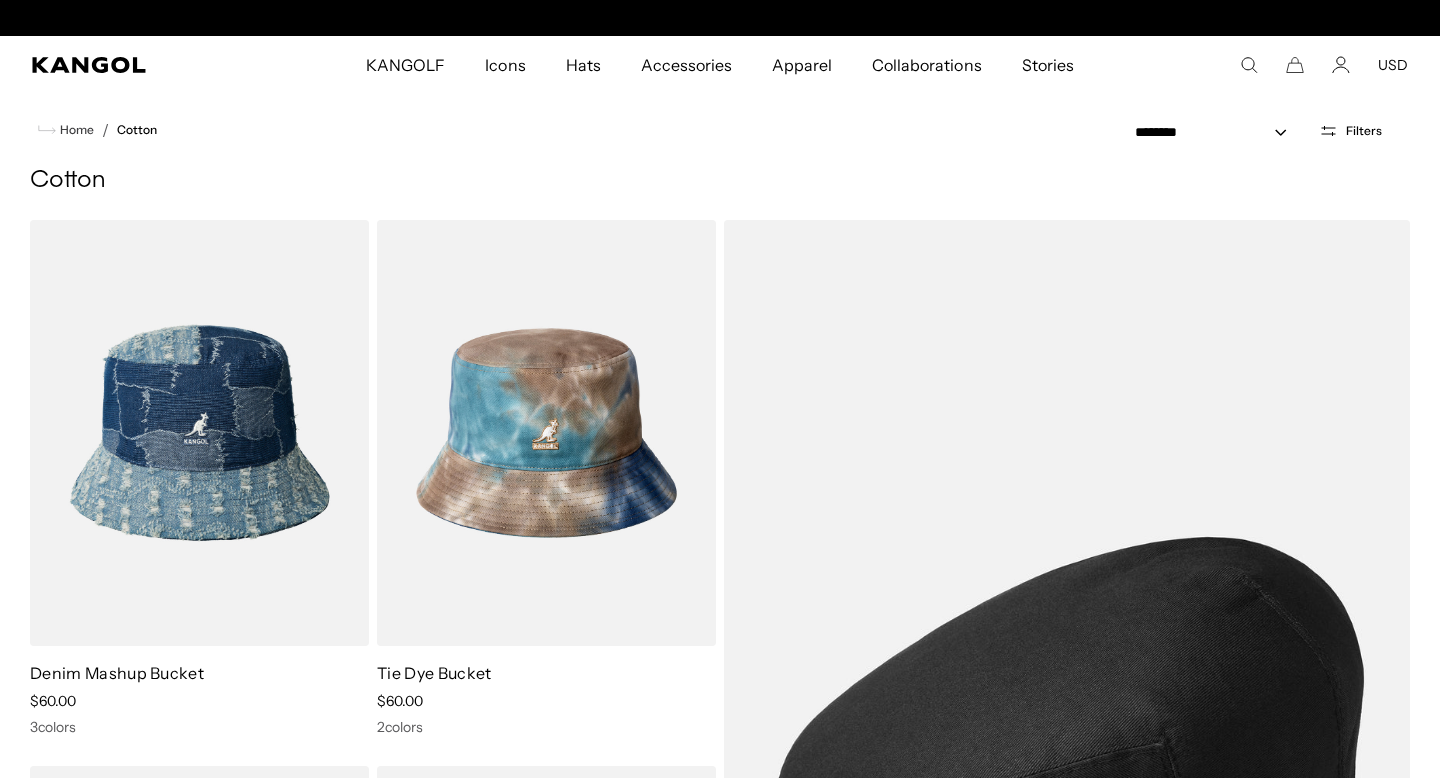 scroll, scrollTop: 37, scrollLeft: 0, axis: vertical 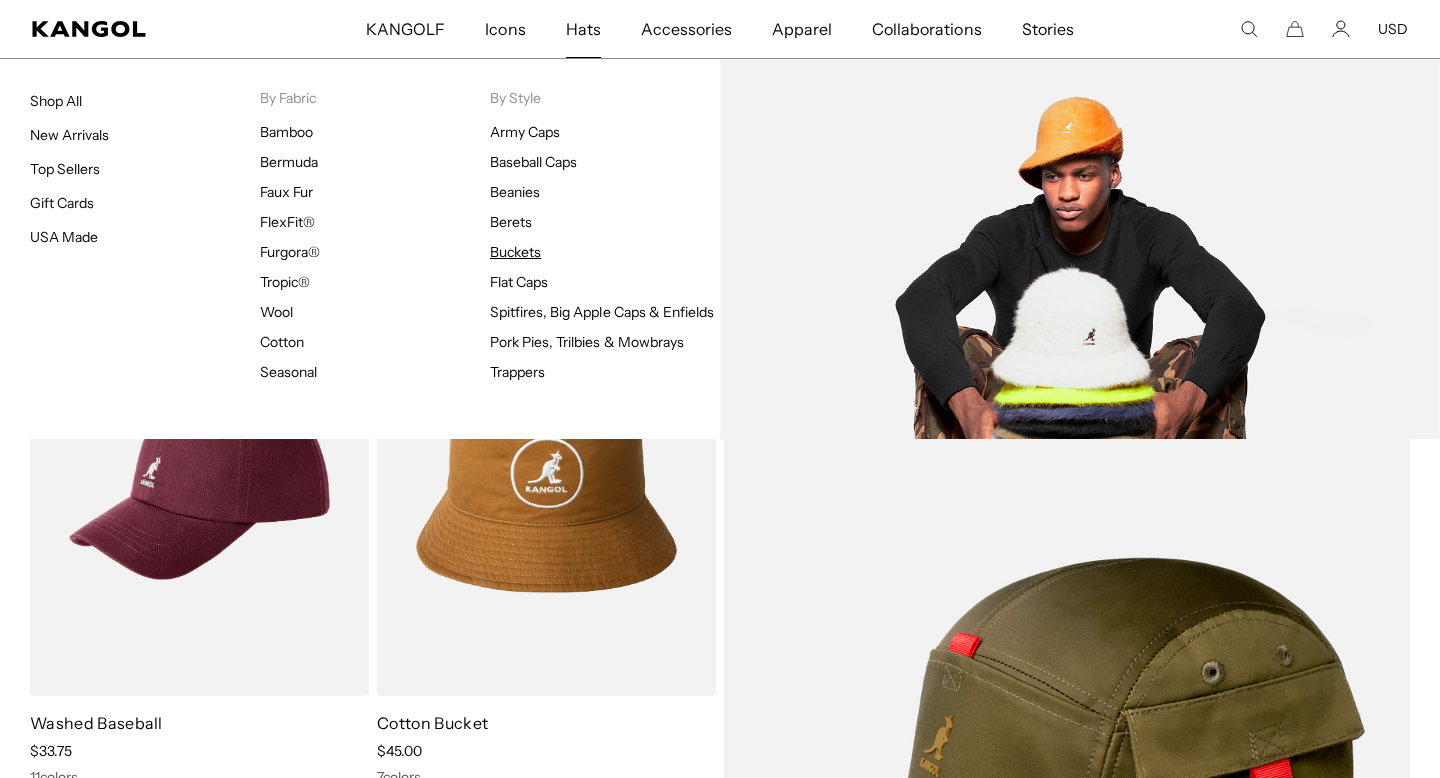 click on "Buckets" at bounding box center (515, 252) 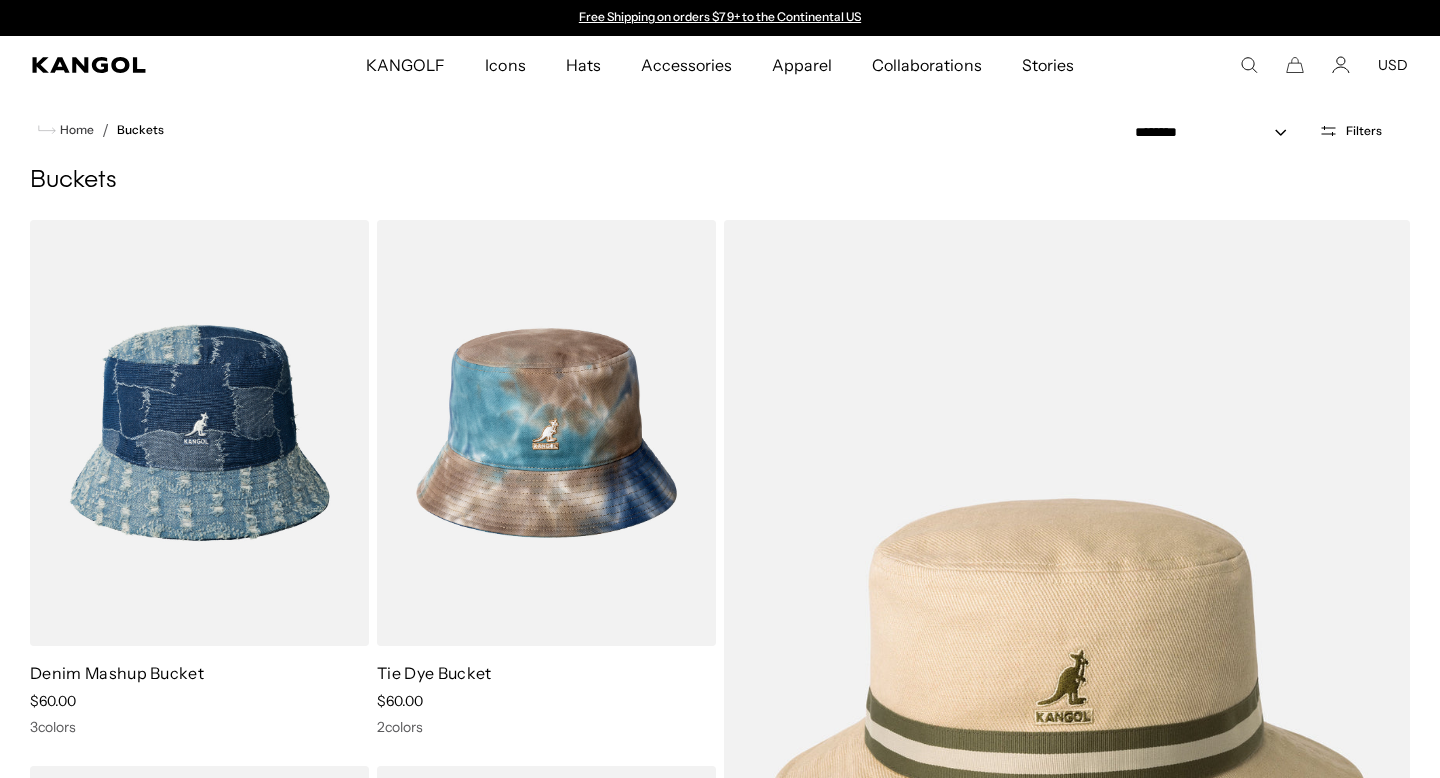 scroll, scrollTop: 0, scrollLeft: 0, axis: both 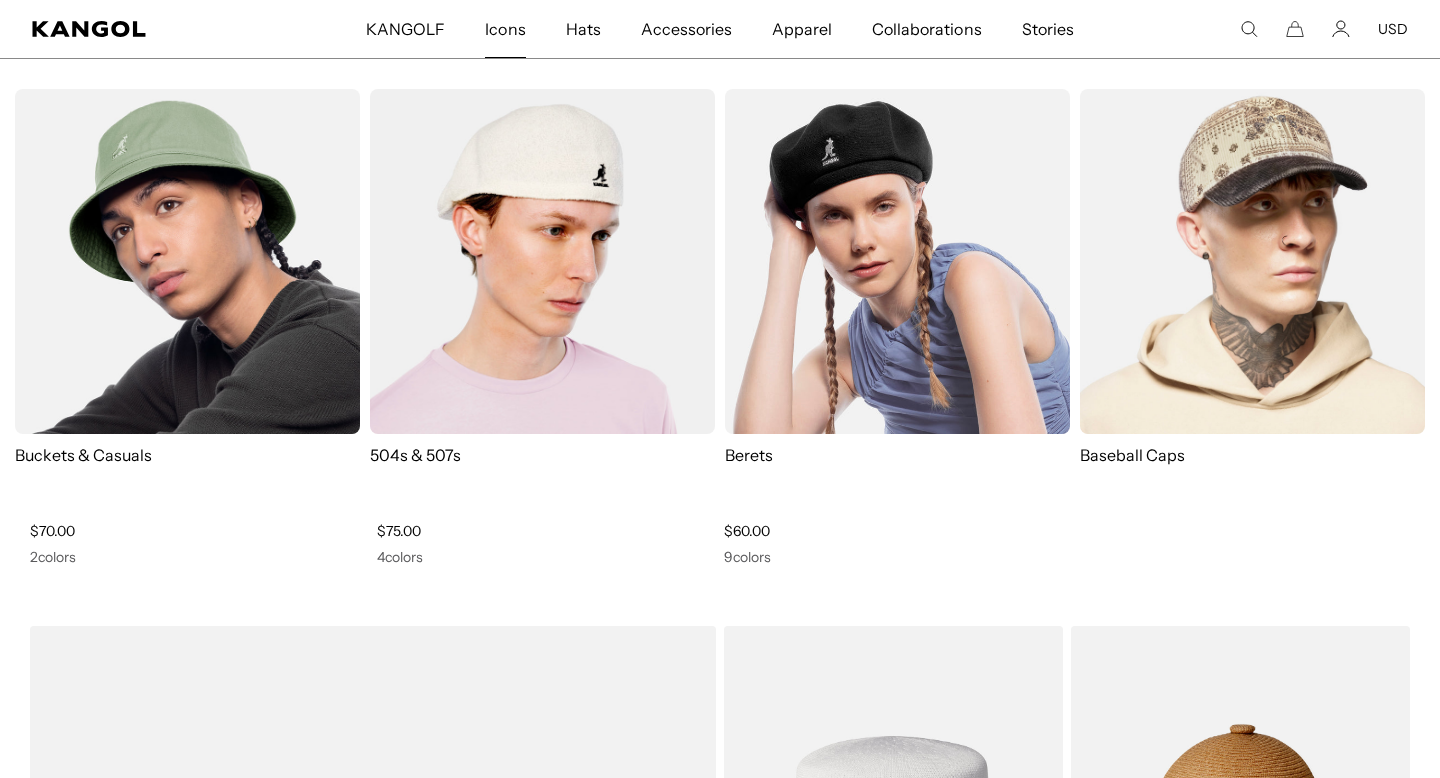 click on "Icons" at bounding box center [505, 29] 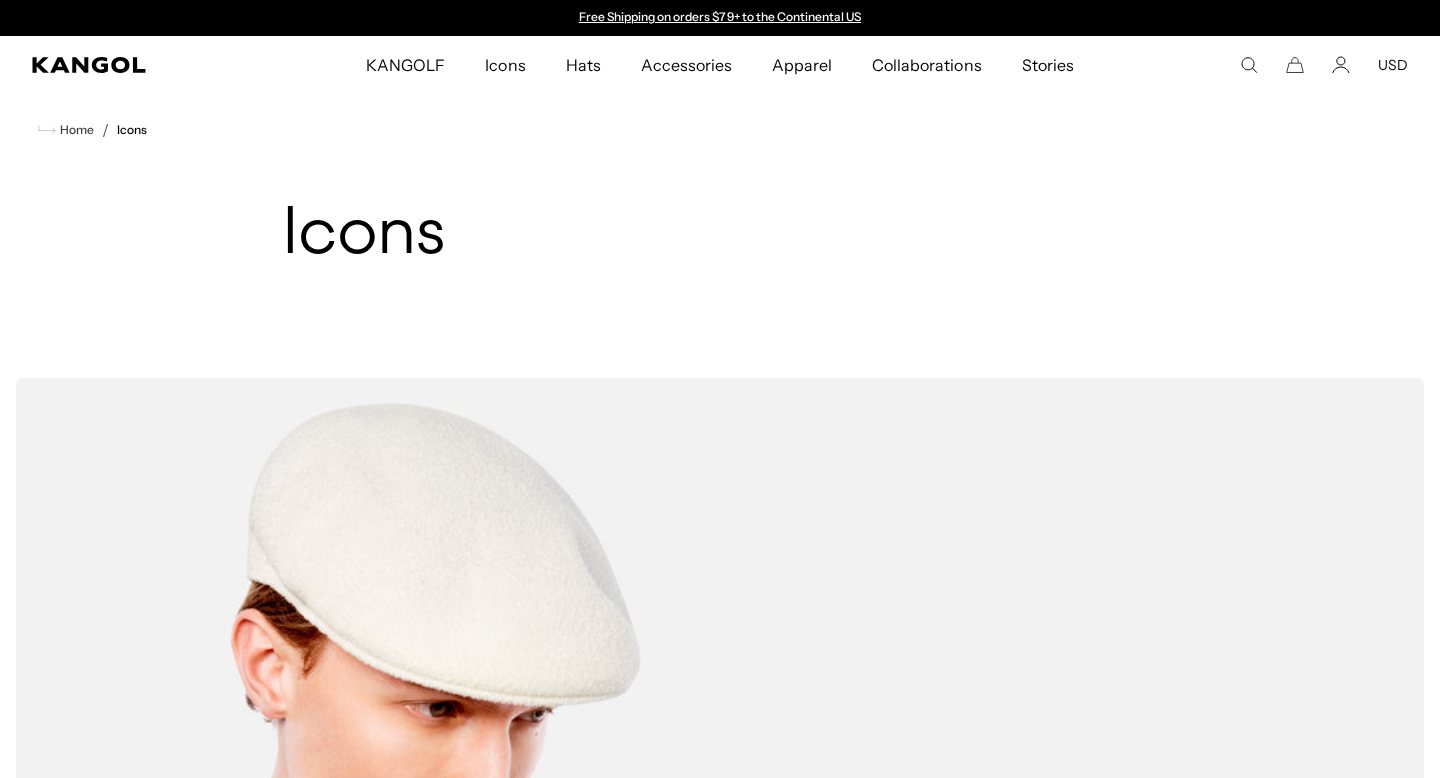 scroll, scrollTop: 0, scrollLeft: 0, axis: both 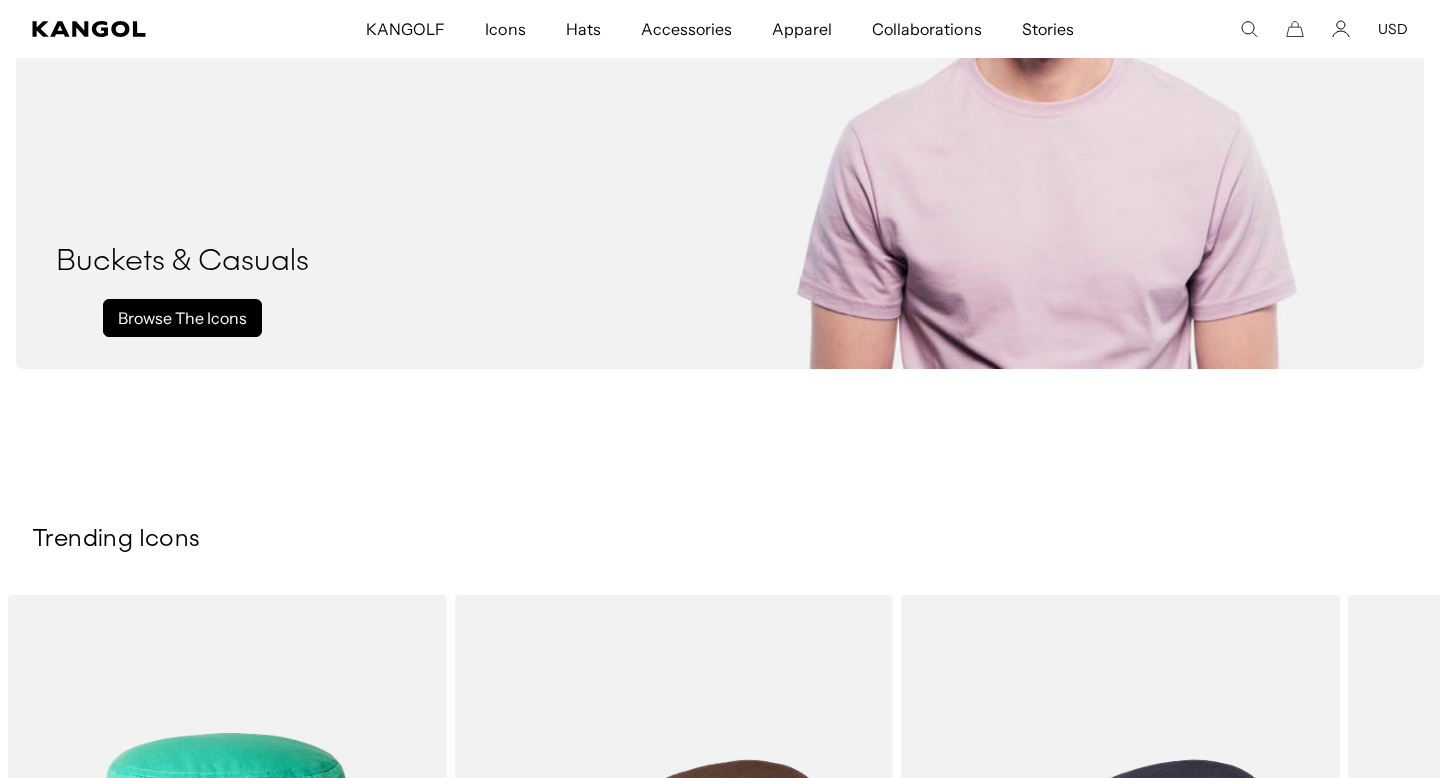click on "Browse The Icons" at bounding box center (182, 318) 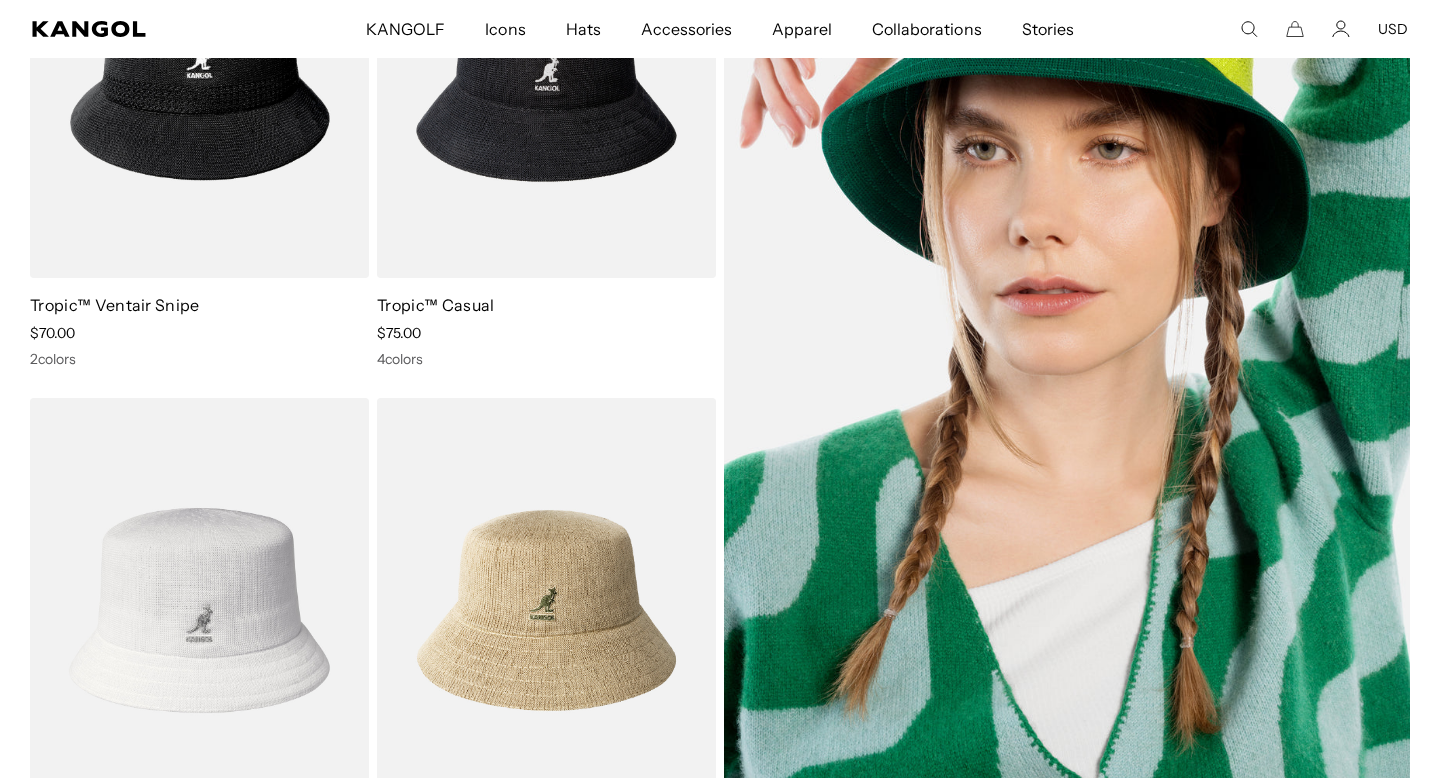 scroll, scrollTop: 407, scrollLeft: 0, axis: vertical 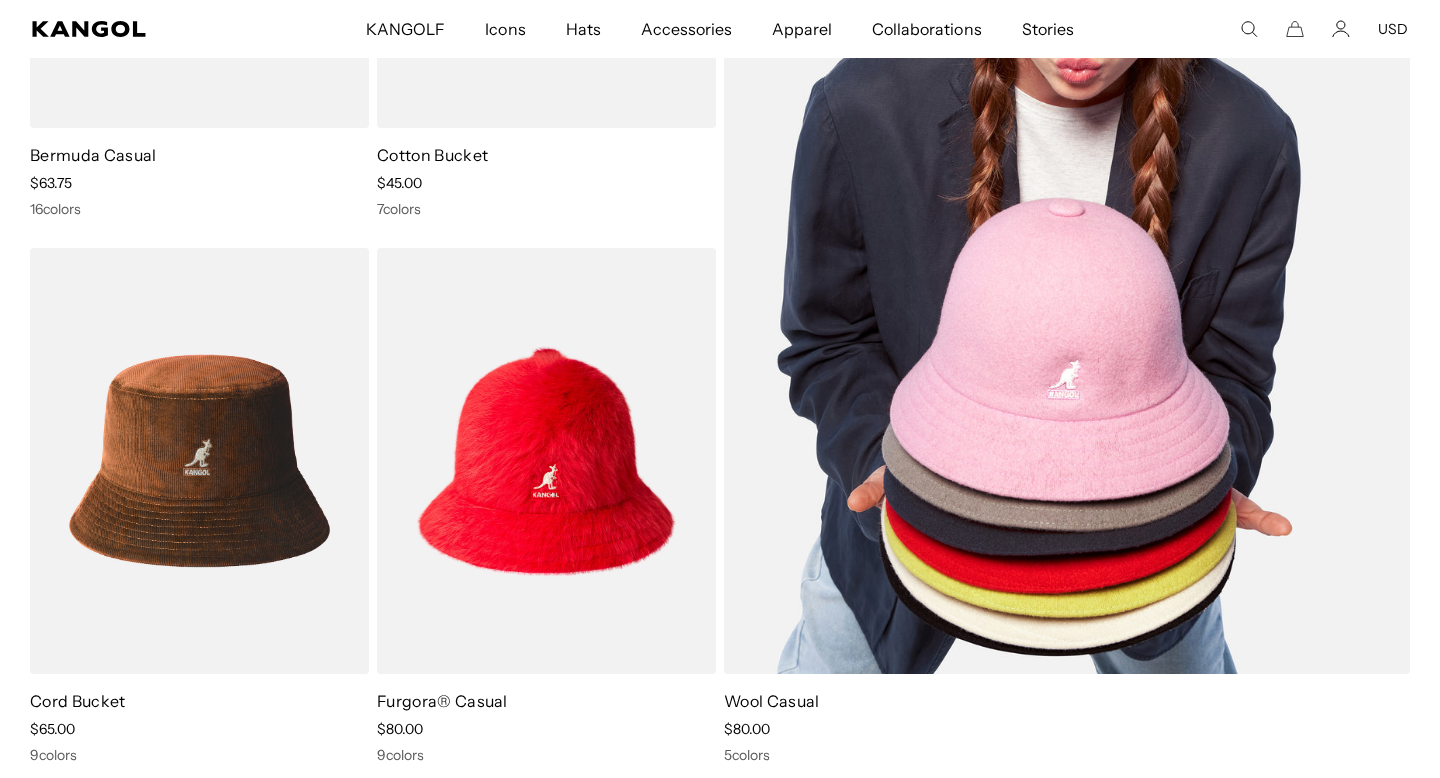 click at bounding box center (1067, 187) 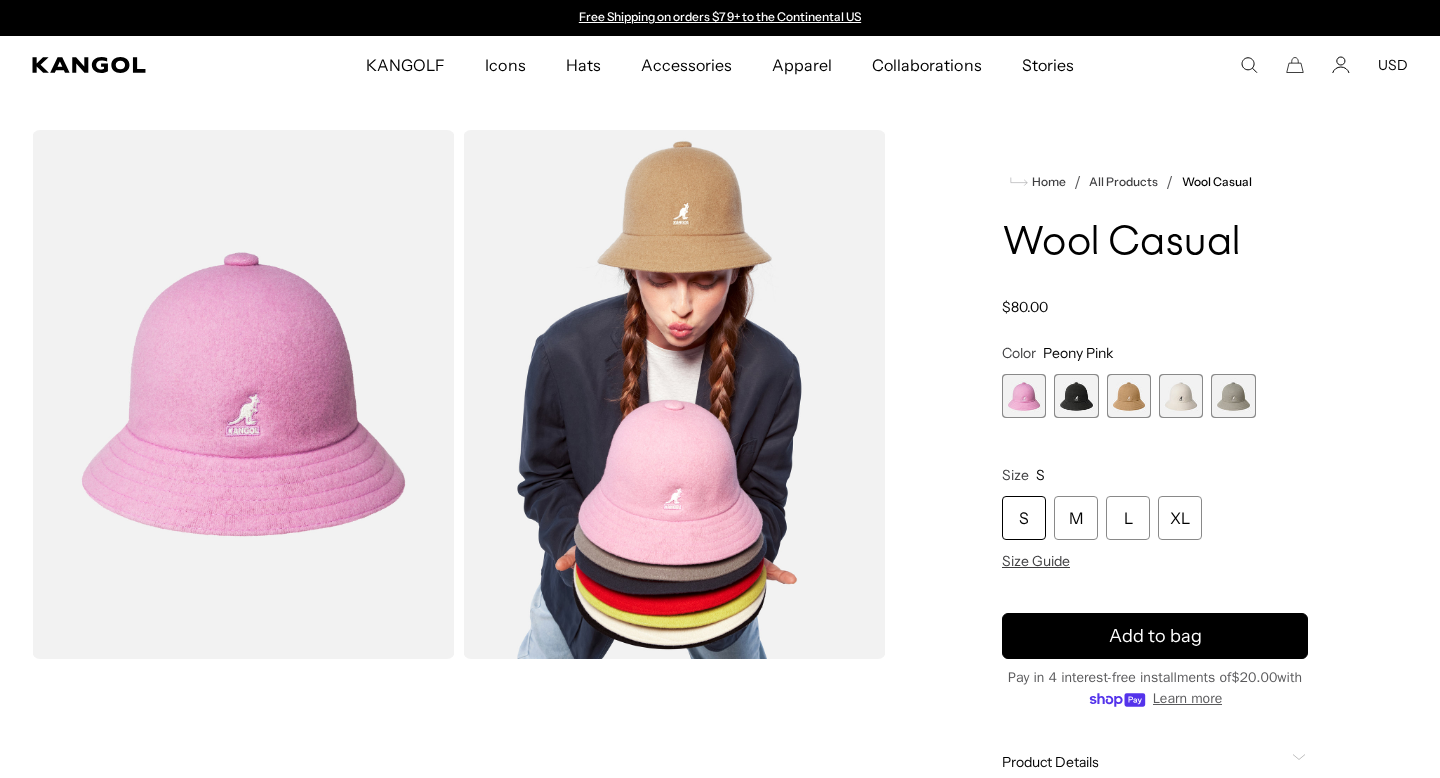 scroll, scrollTop: 0, scrollLeft: 0, axis: both 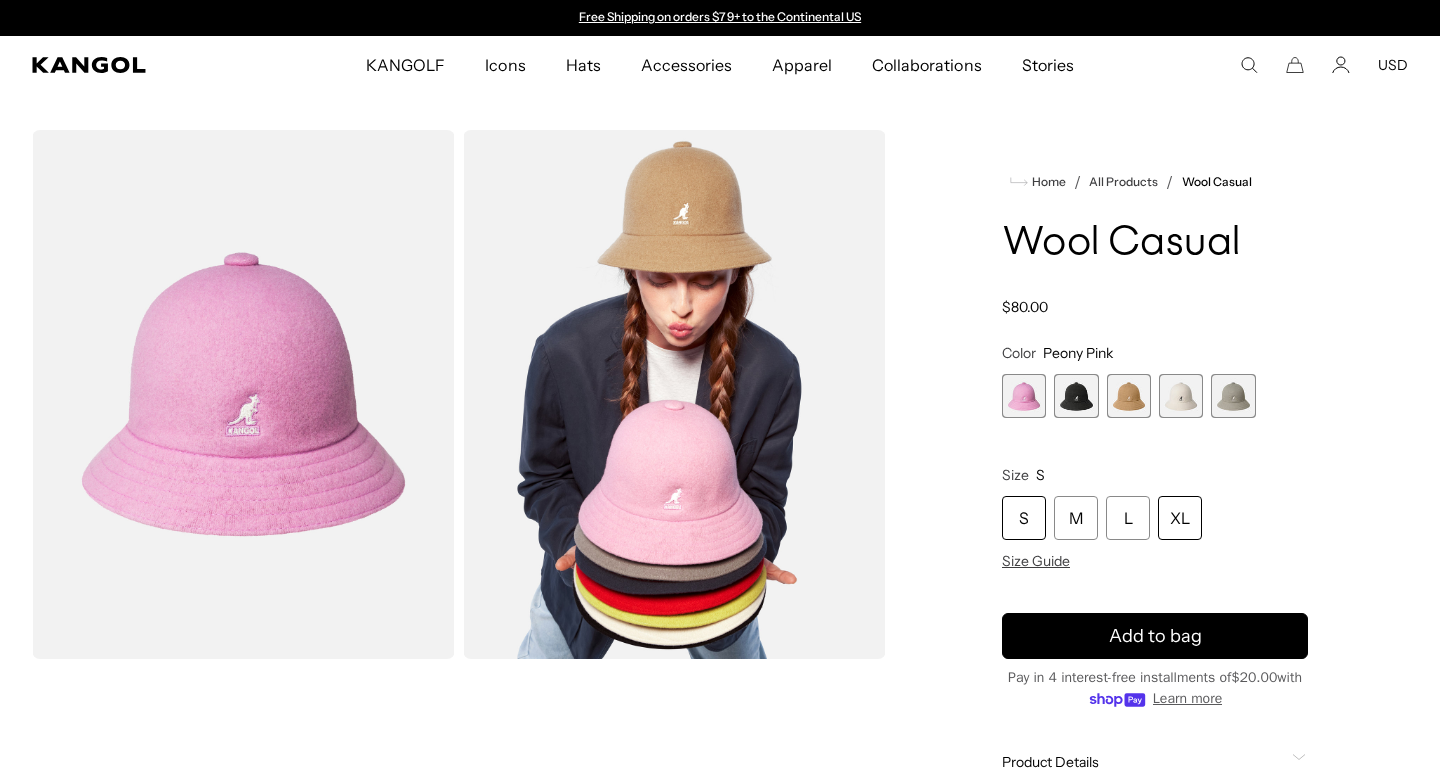 click on "XL" at bounding box center (1180, 518) 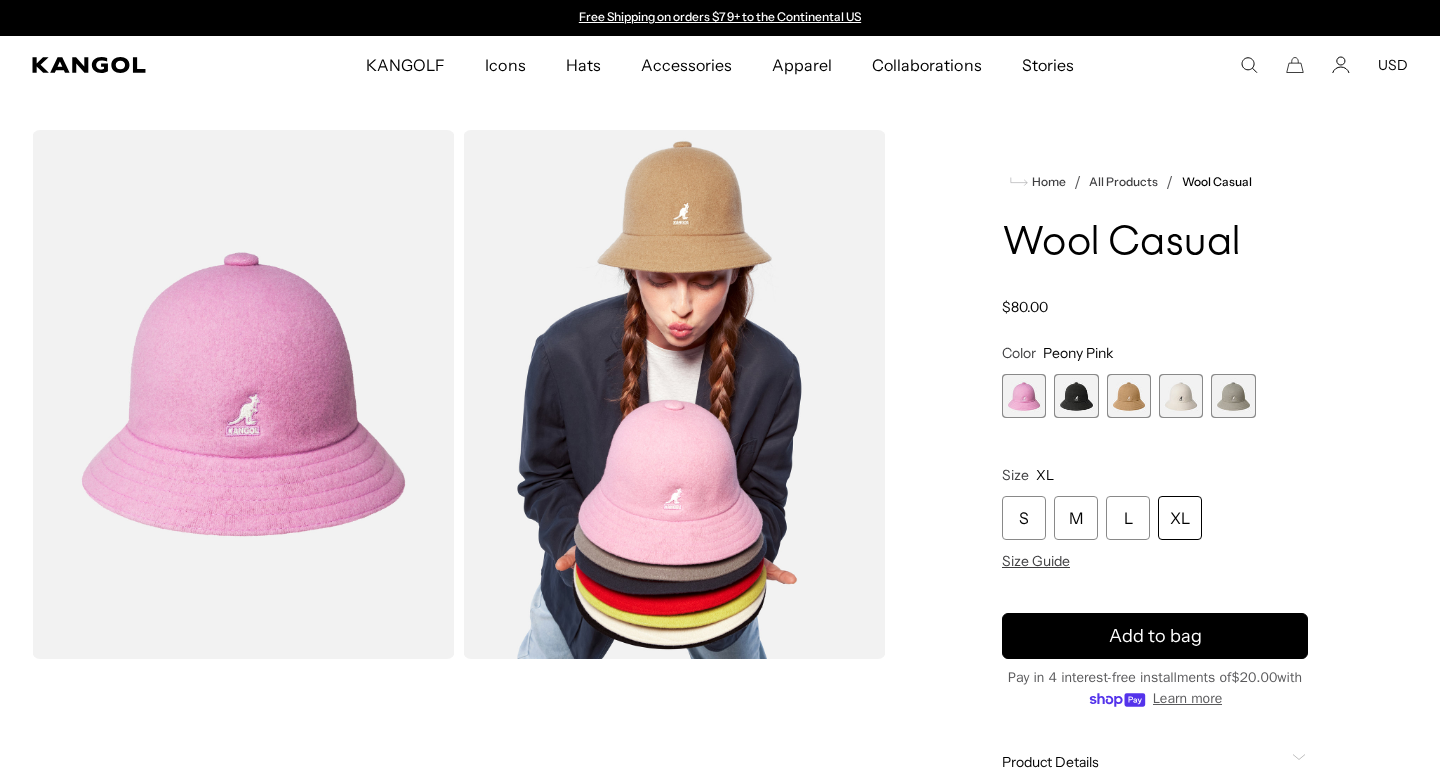 scroll, scrollTop: 0, scrollLeft: 0, axis: both 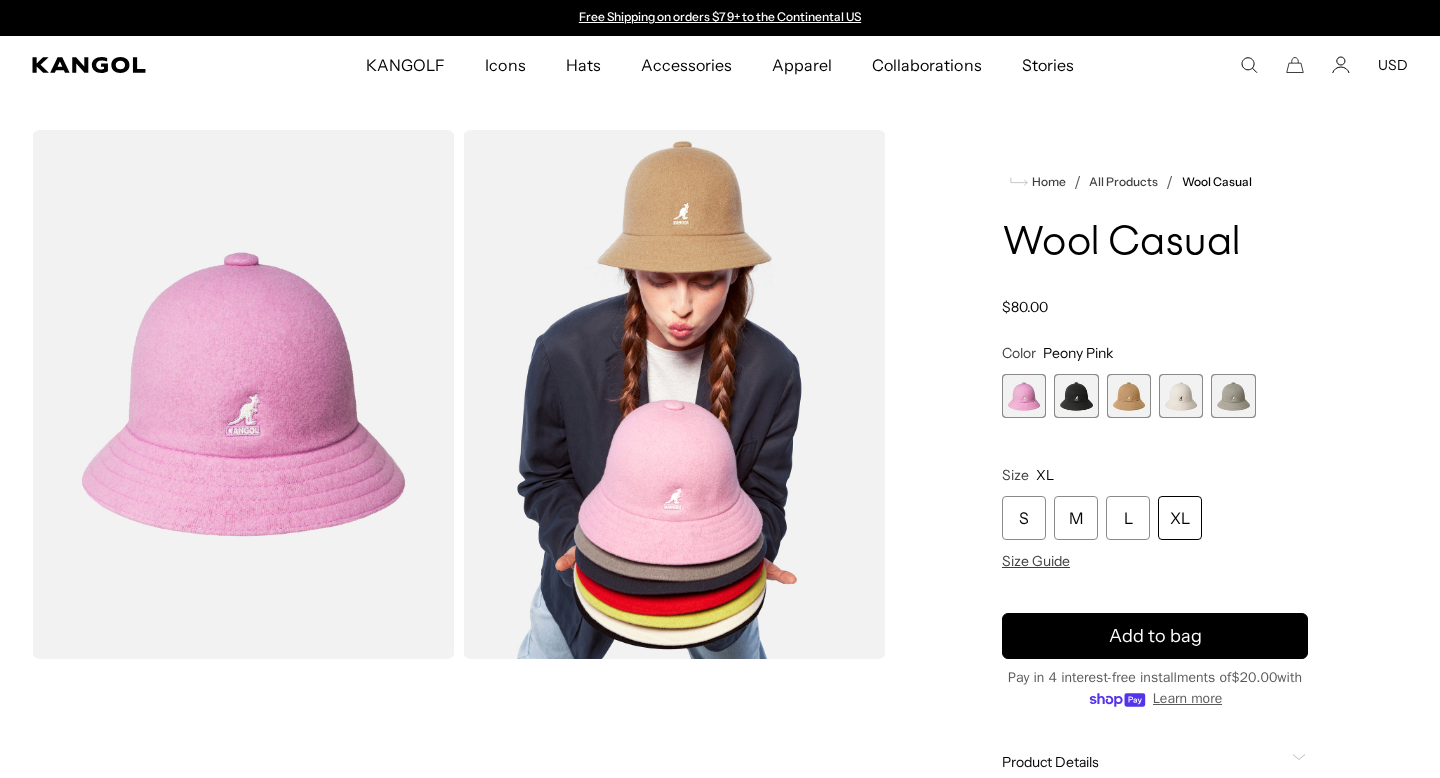 click on "XL" at bounding box center (1180, 518) 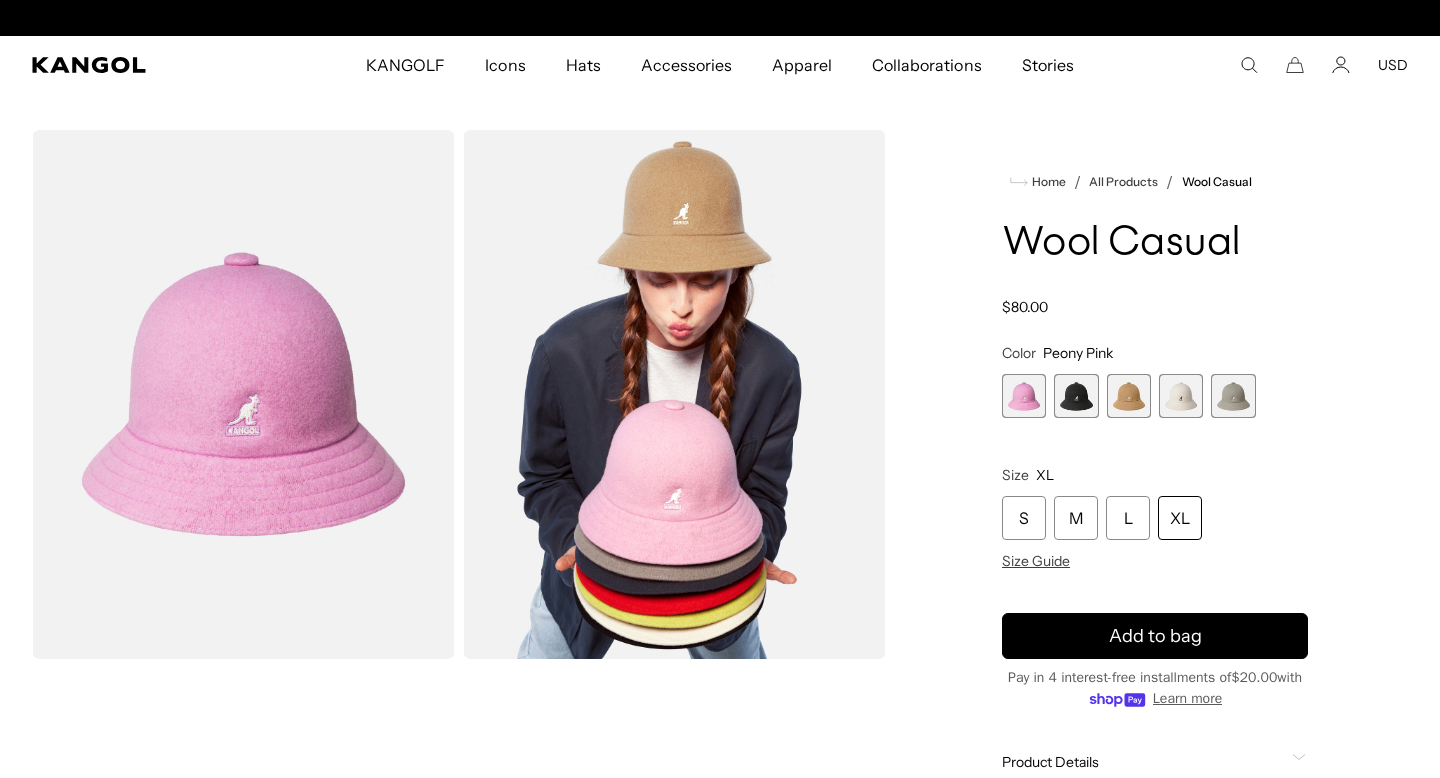 scroll, scrollTop: 0, scrollLeft: 0, axis: both 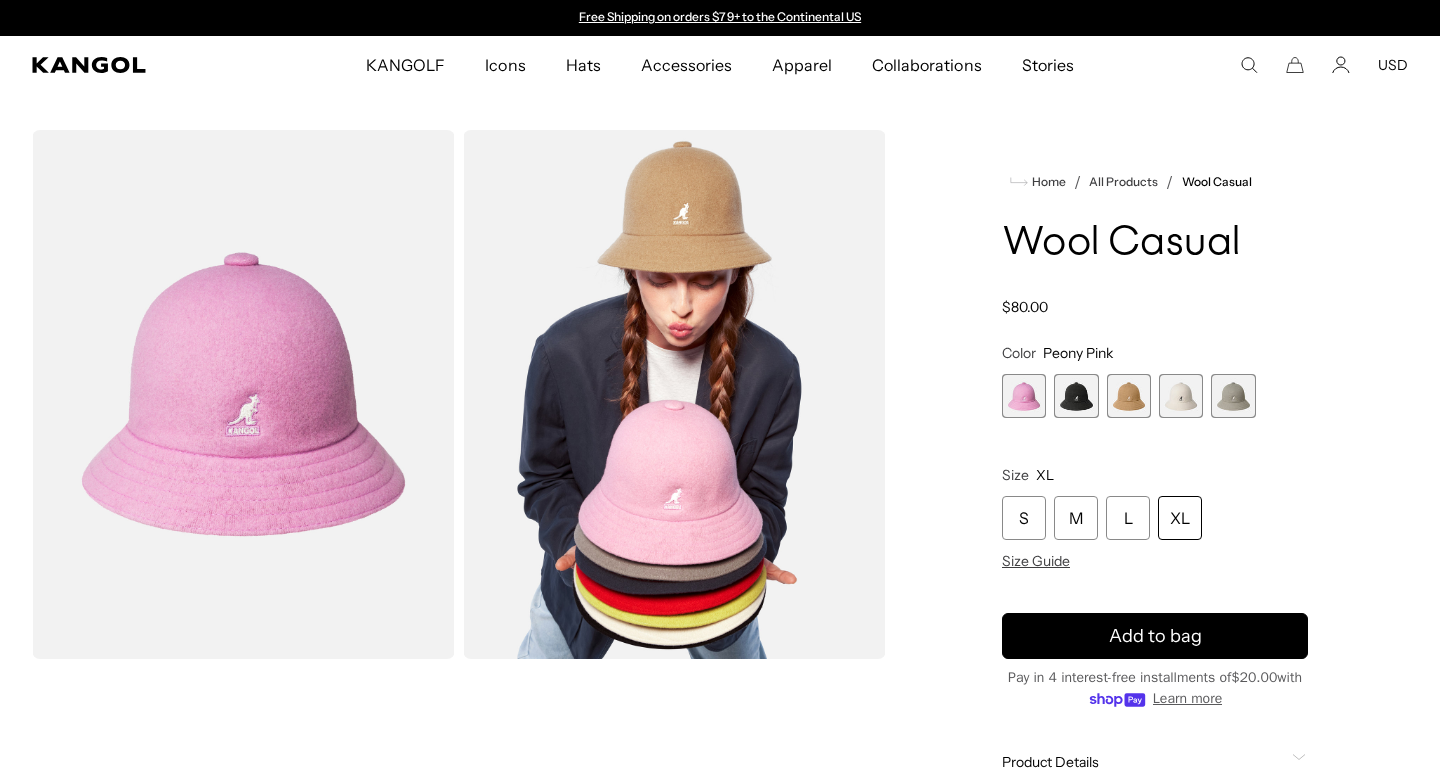 click on "Loading..." at bounding box center [720, 663] 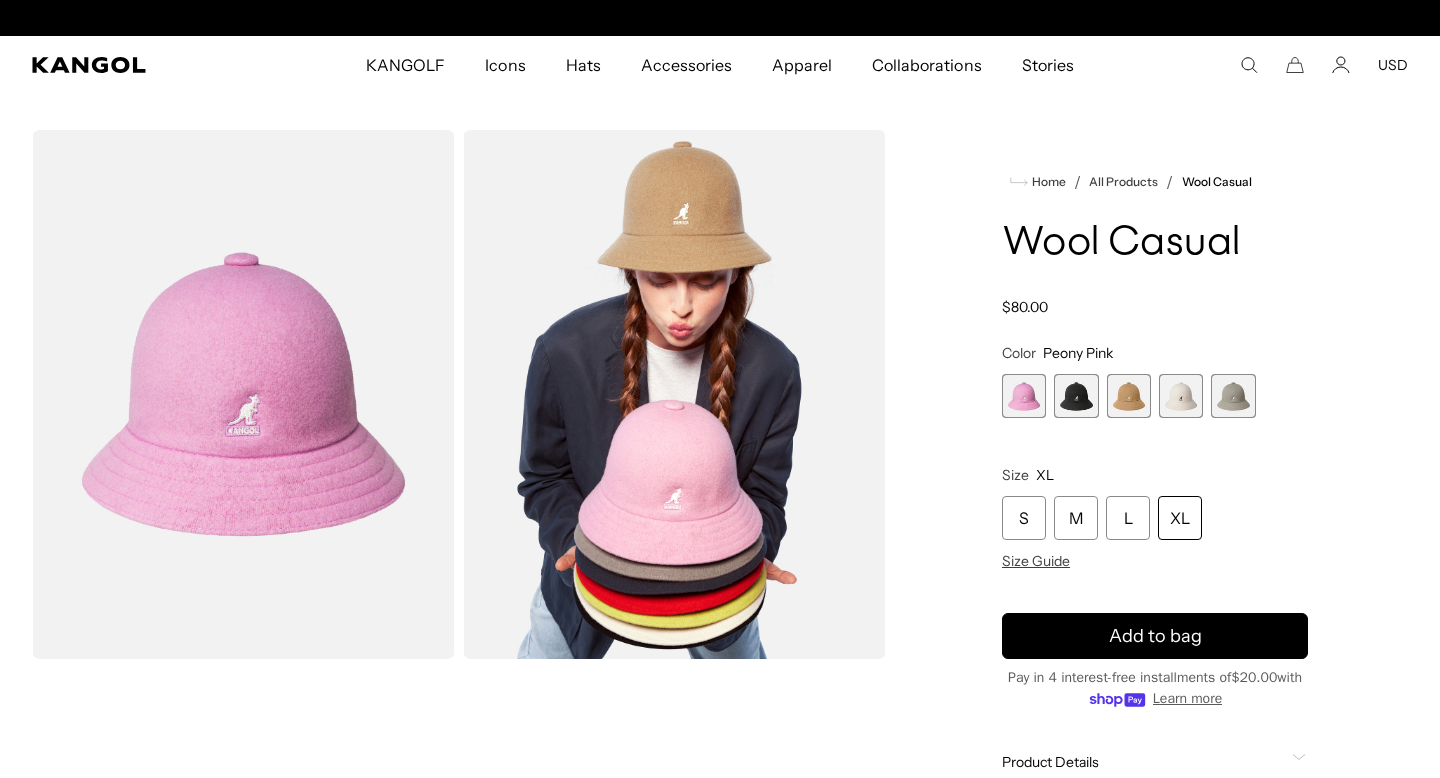 scroll, scrollTop: 37, scrollLeft: 0, axis: vertical 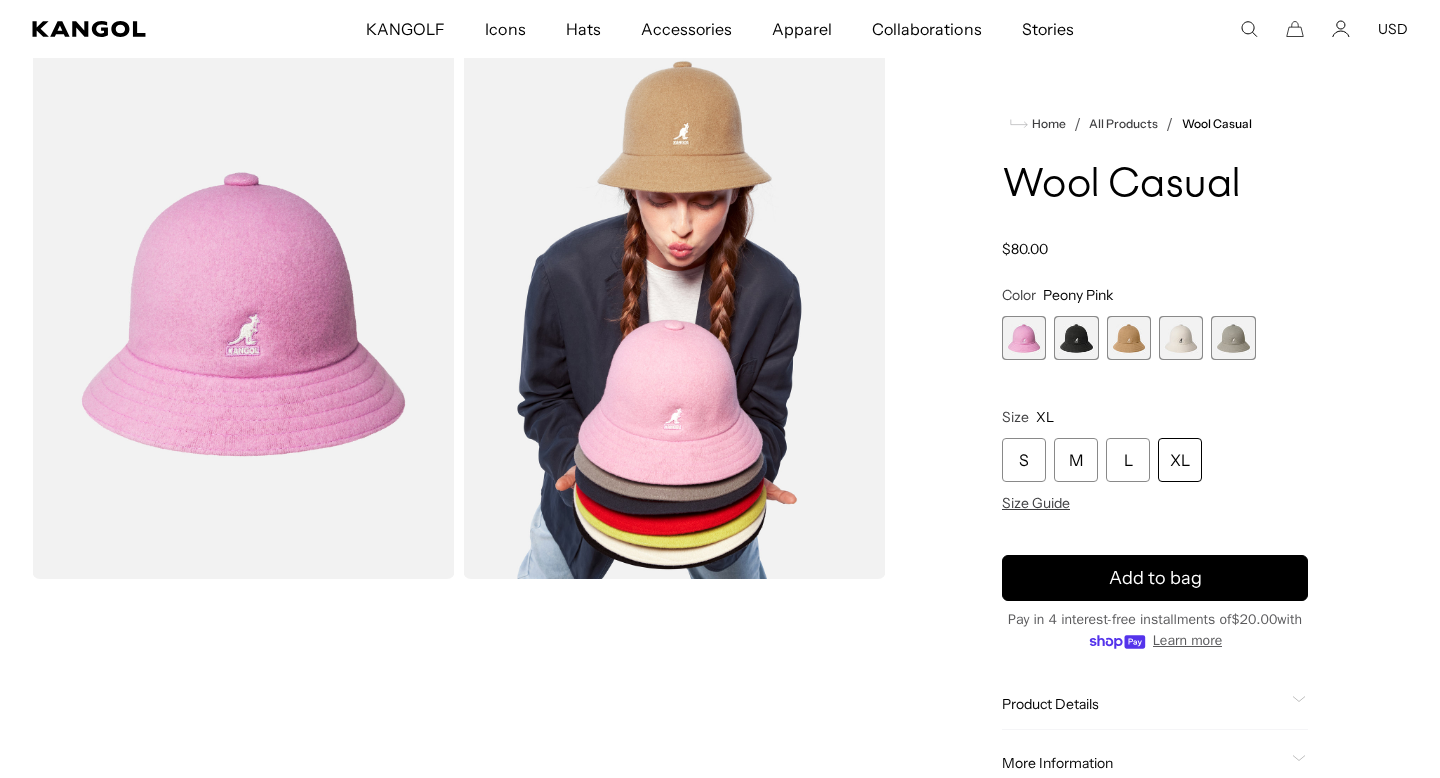 click at bounding box center (1076, 338) 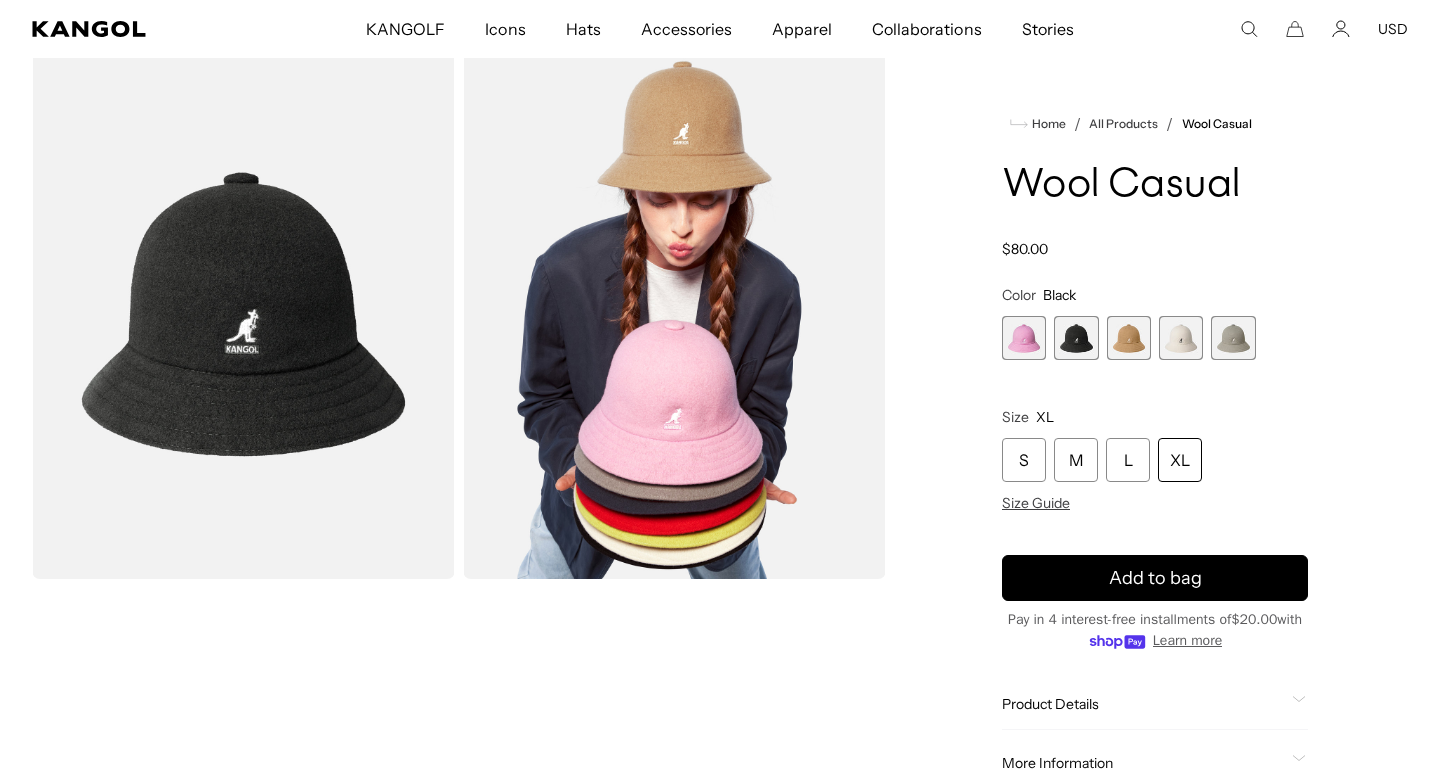 scroll, scrollTop: 0, scrollLeft: 0, axis: both 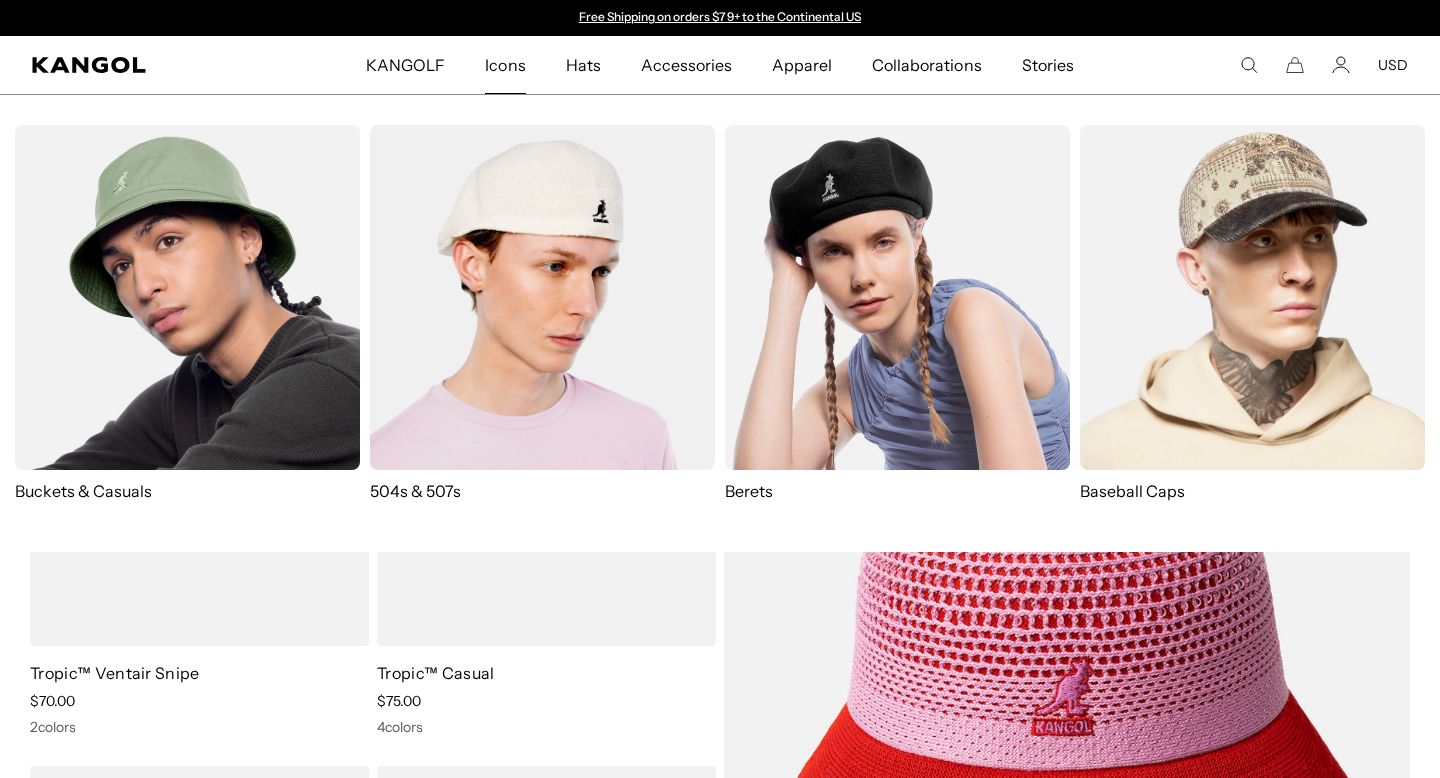 click on "Buckets & Casuals" at bounding box center [187, 491] 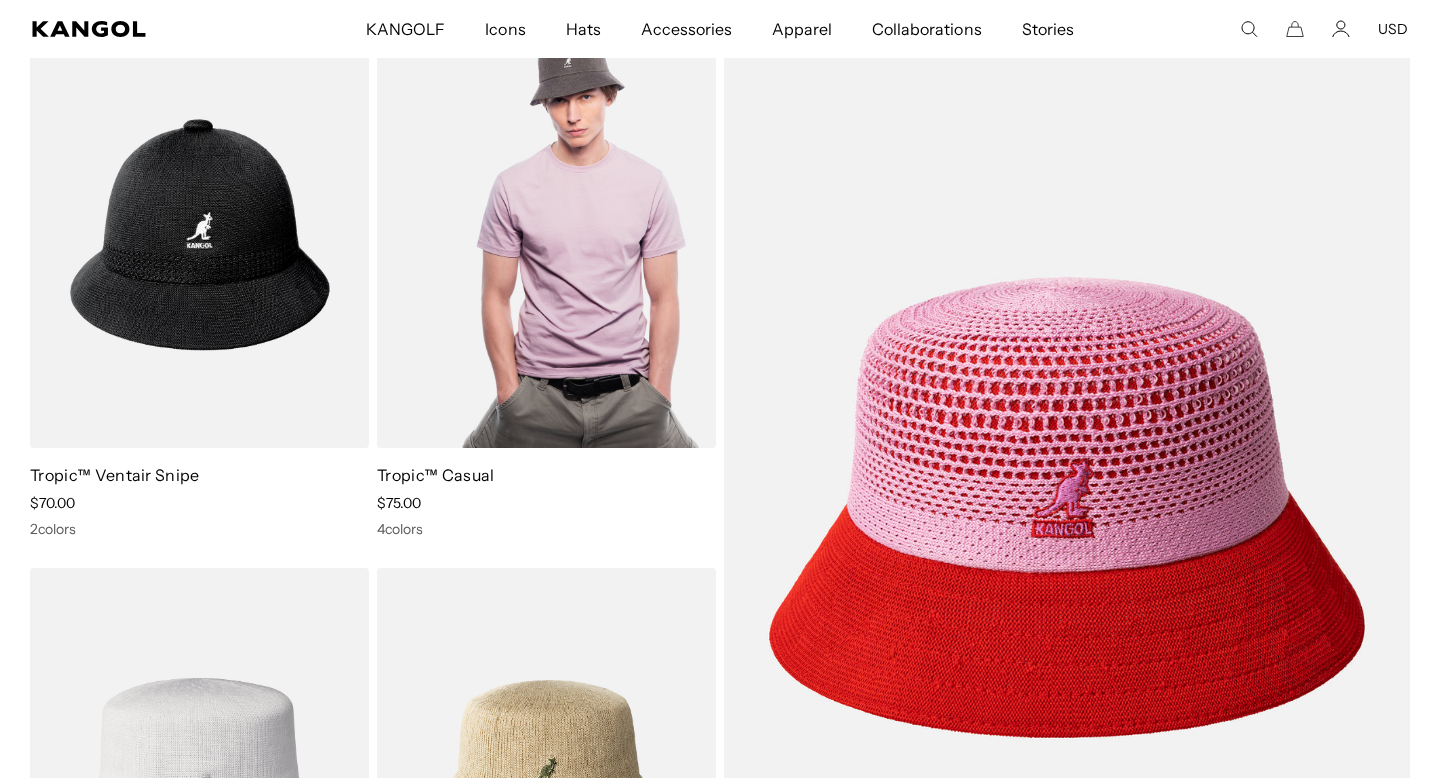 scroll, scrollTop: 200, scrollLeft: 0, axis: vertical 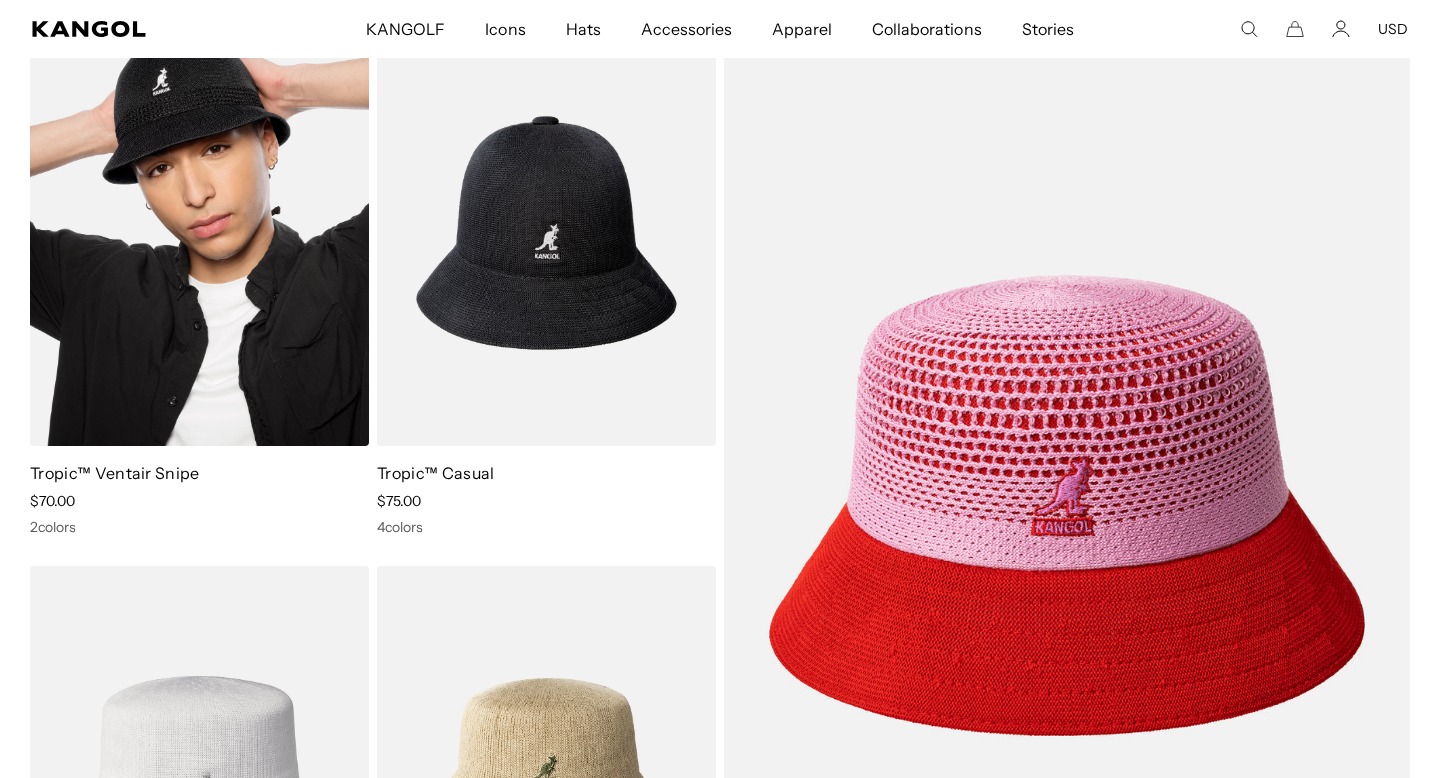 click on "Tropic™ Ventair Snipe" at bounding box center [115, 473] 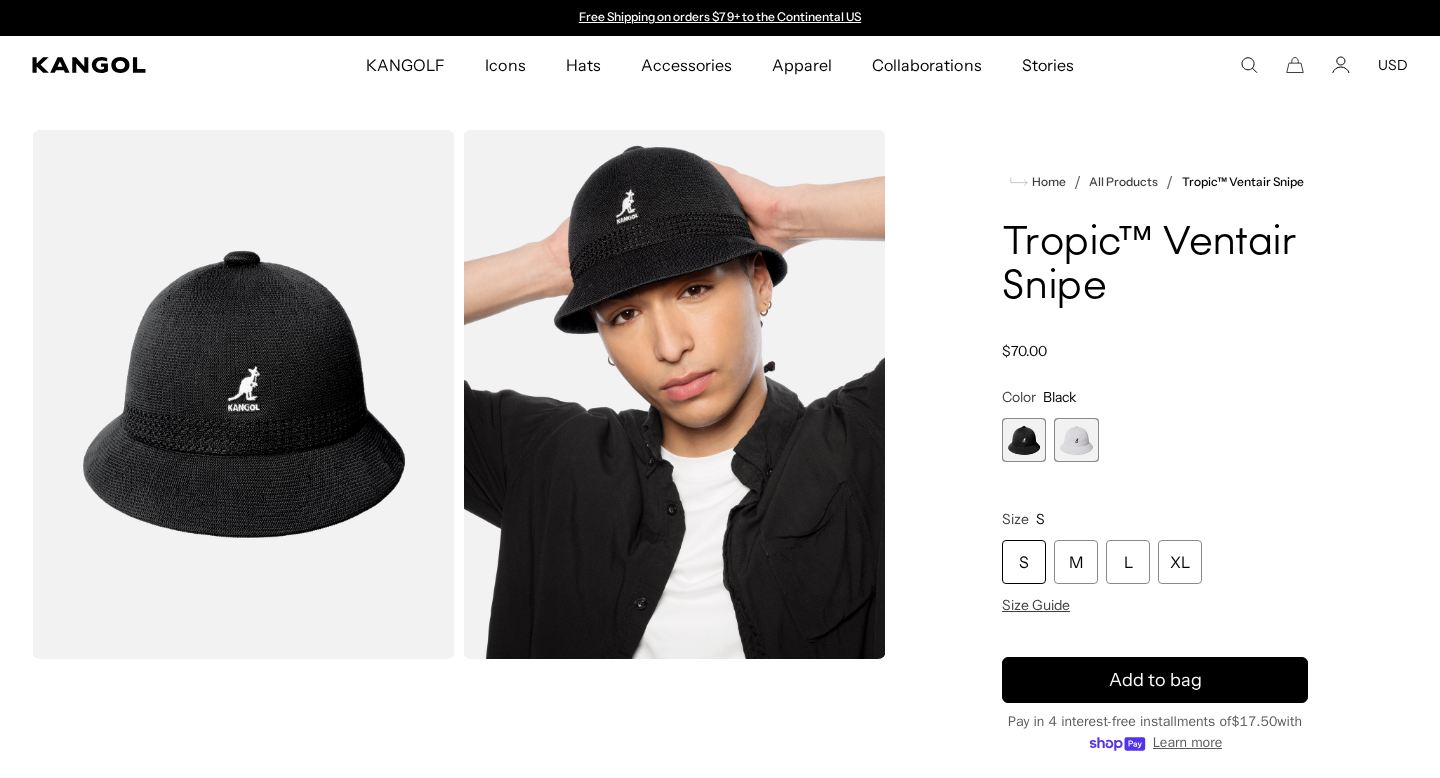 scroll, scrollTop: 0, scrollLeft: 0, axis: both 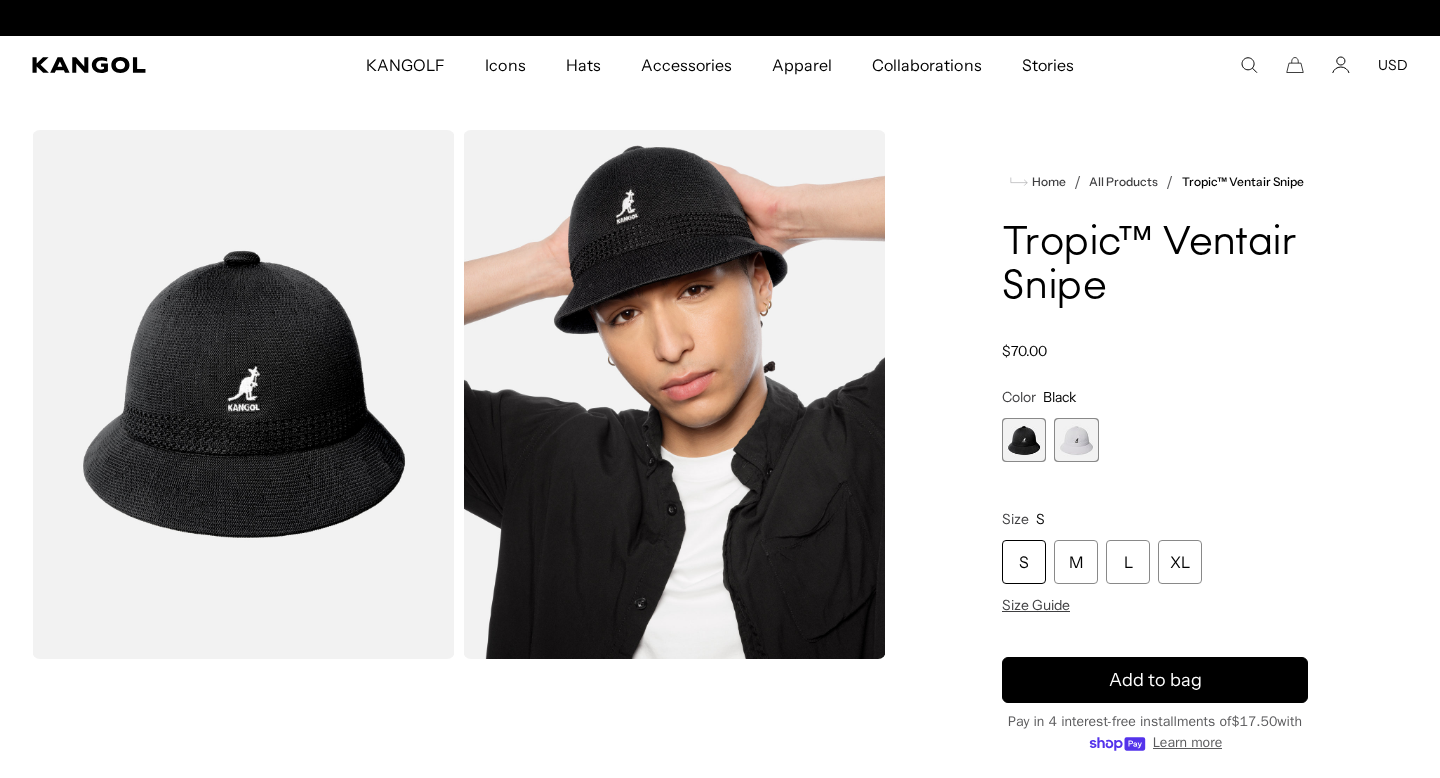 click at bounding box center (1076, 440) 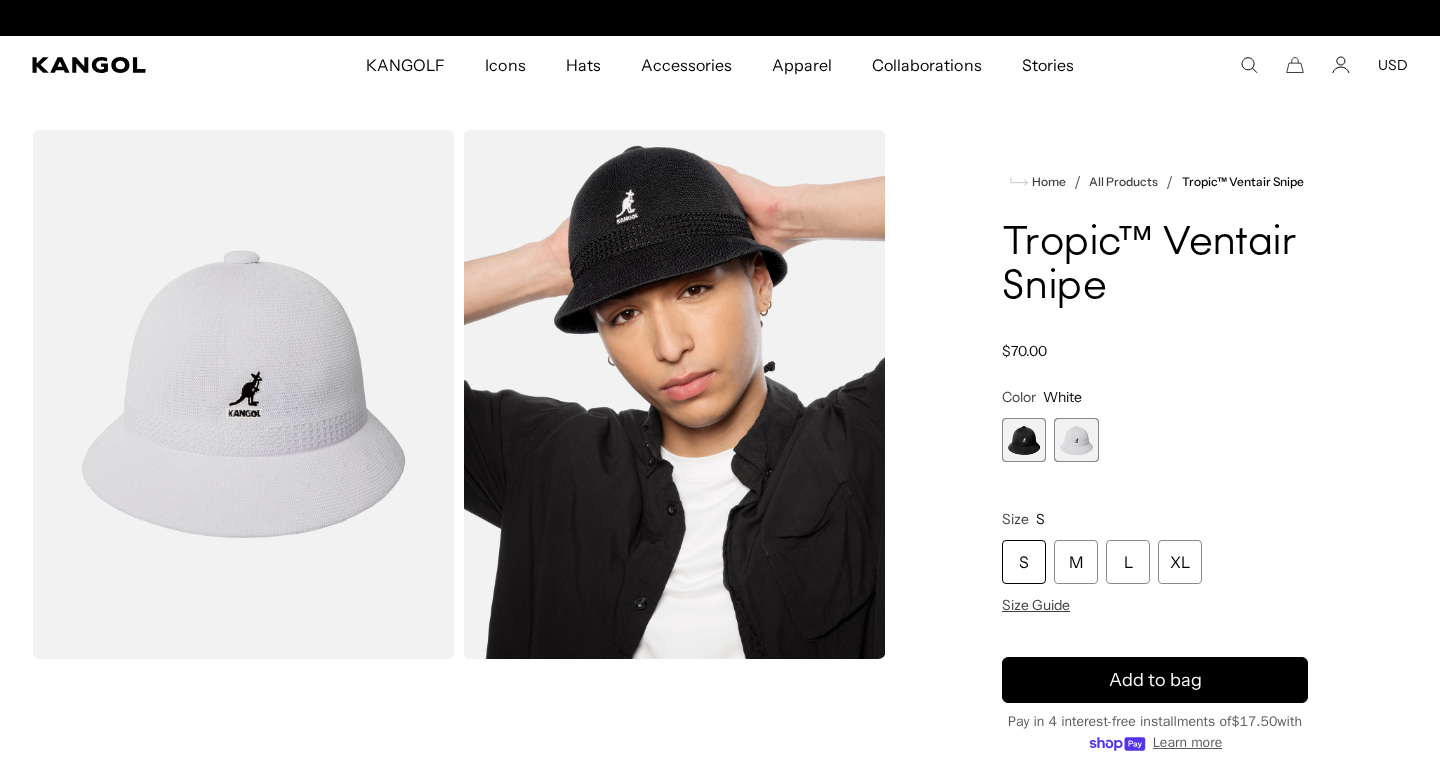 scroll, scrollTop: 0, scrollLeft: 412, axis: horizontal 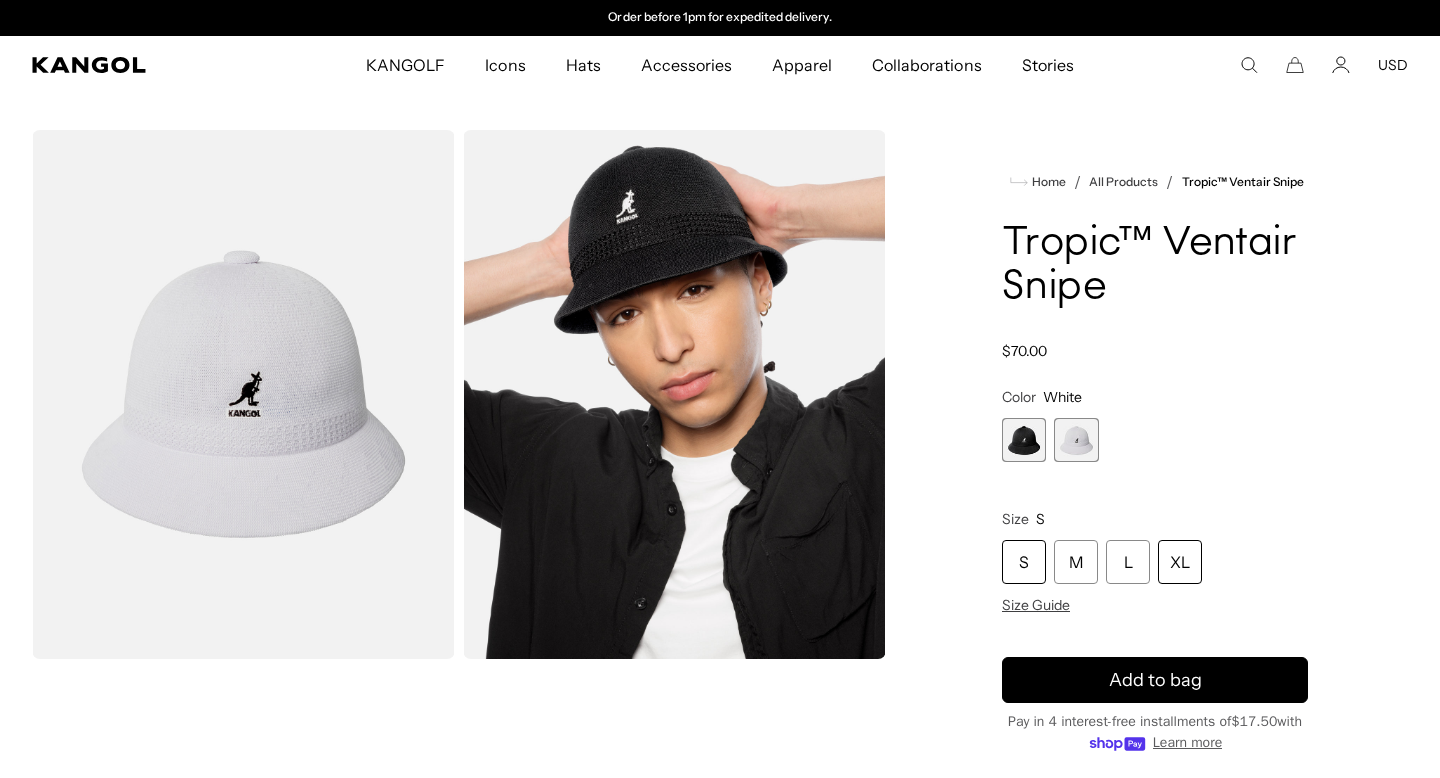 click on "XL" at bounding box center (1180, 562) 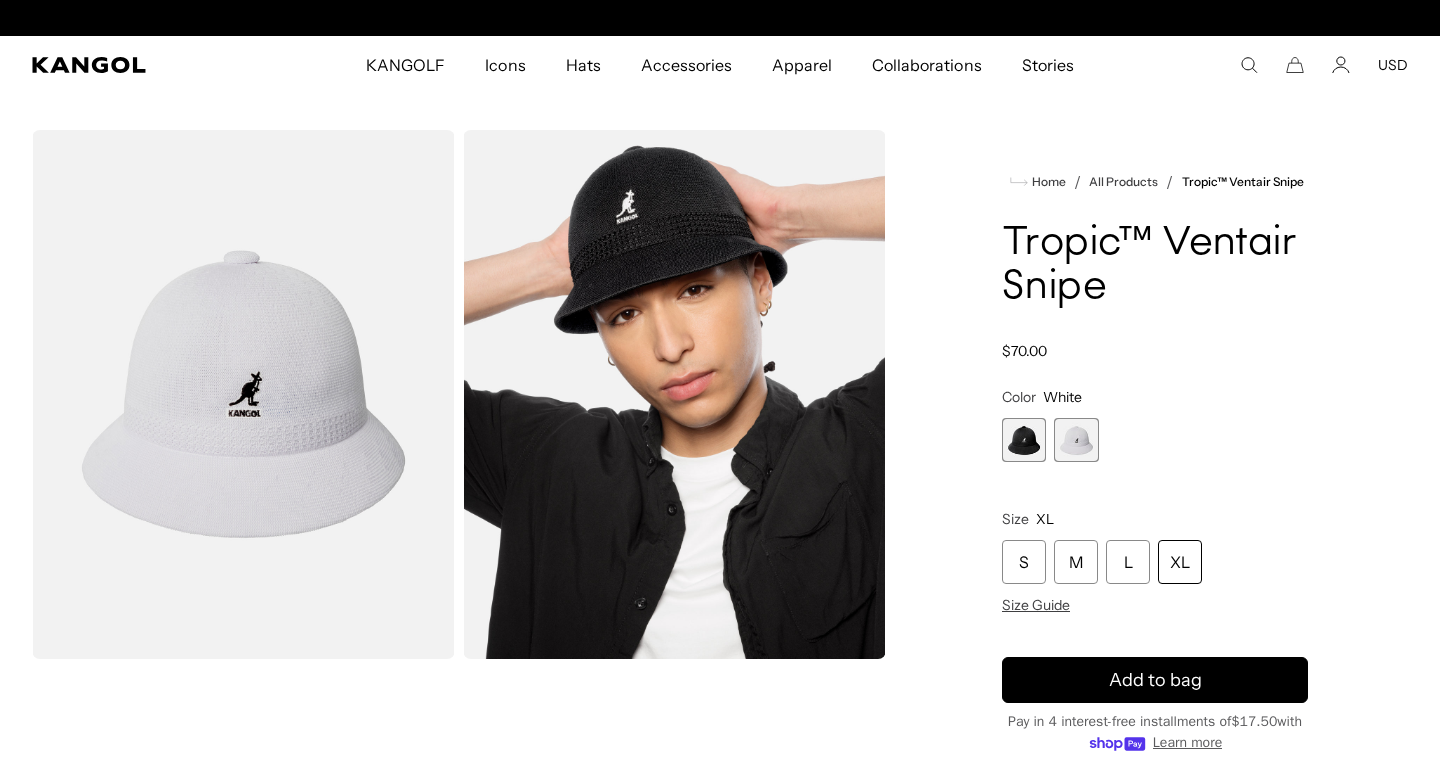 scroll, scrollTop: 0, scrollLeft: 412, axis: horizontal 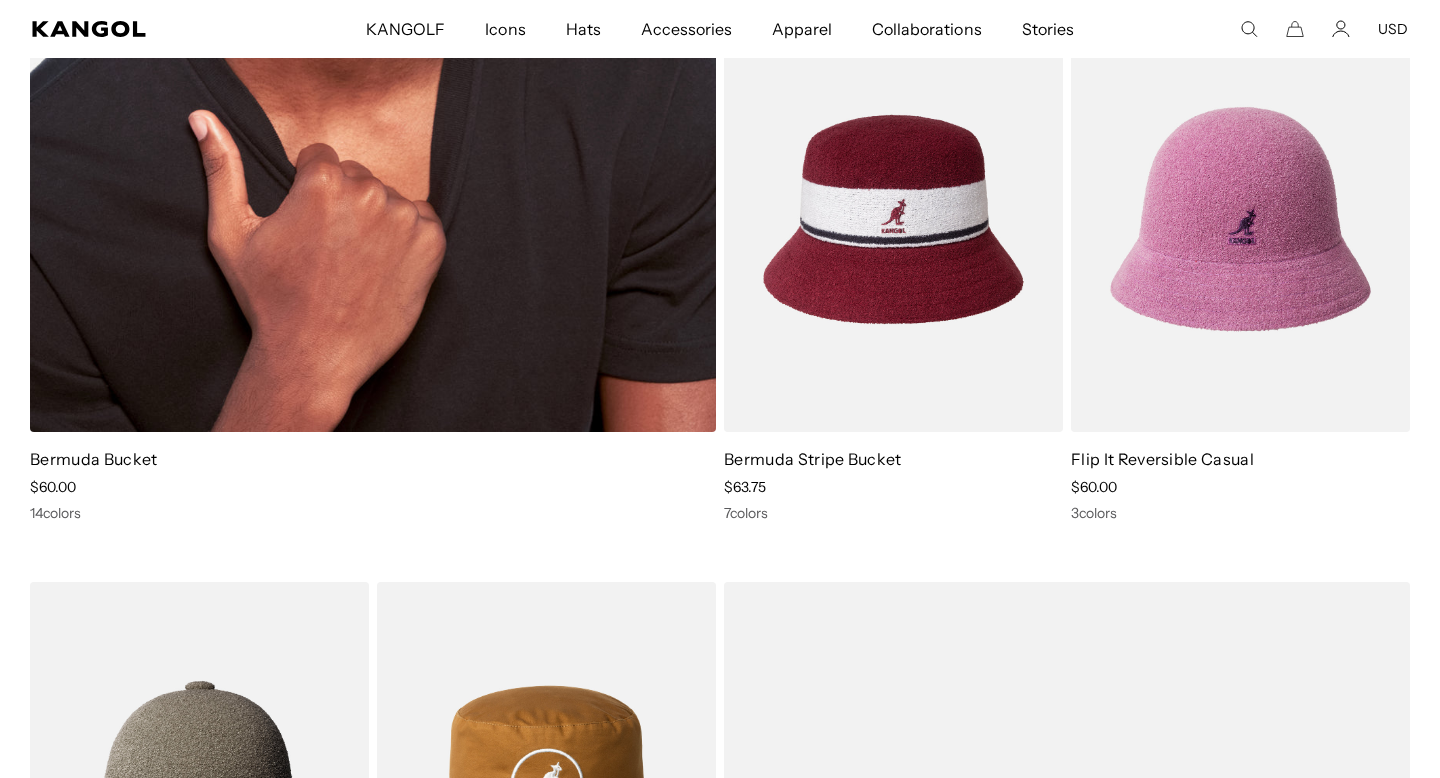 click on "Bermuda Bucket" at bounding box center (93, 459) 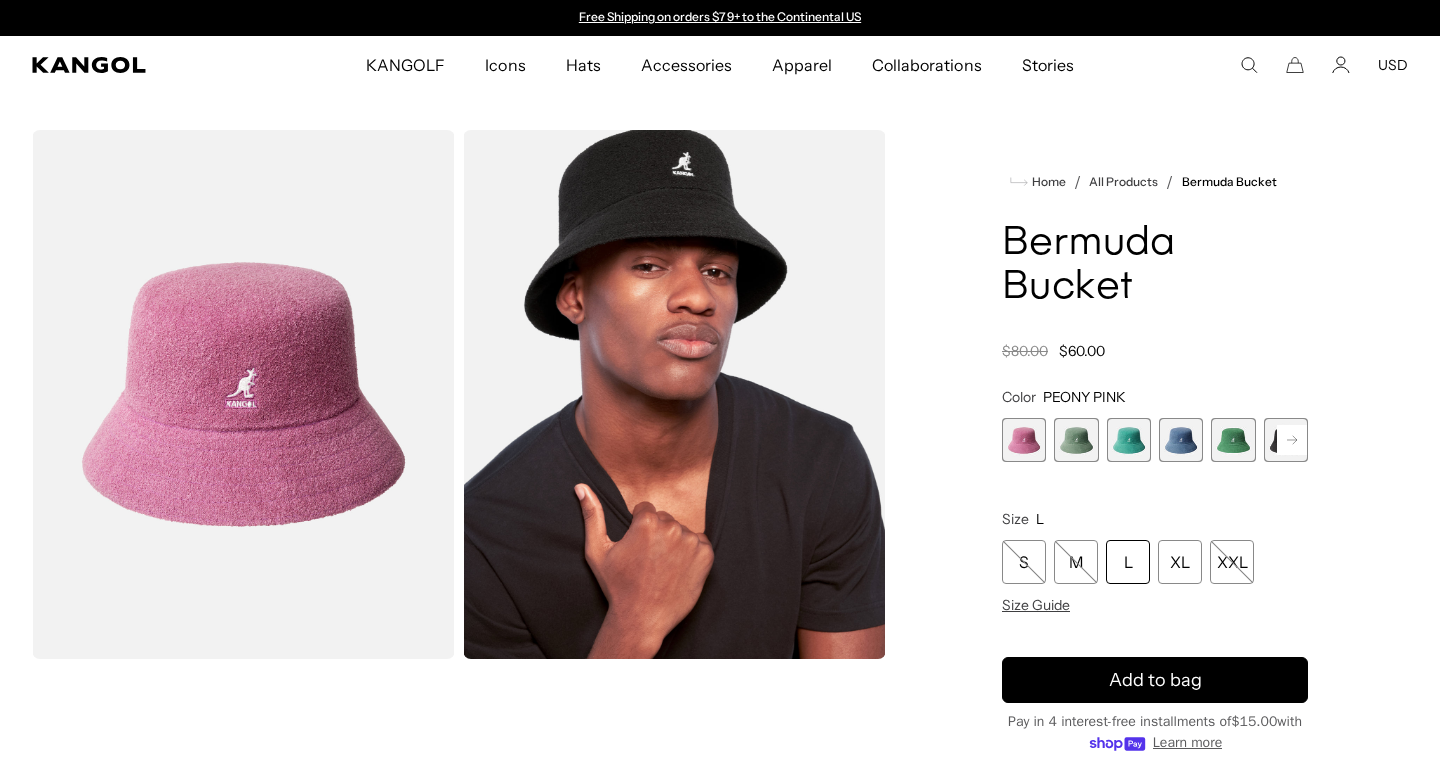 scroll, scrollTop: 0, scrollLeft: 0, axis: both 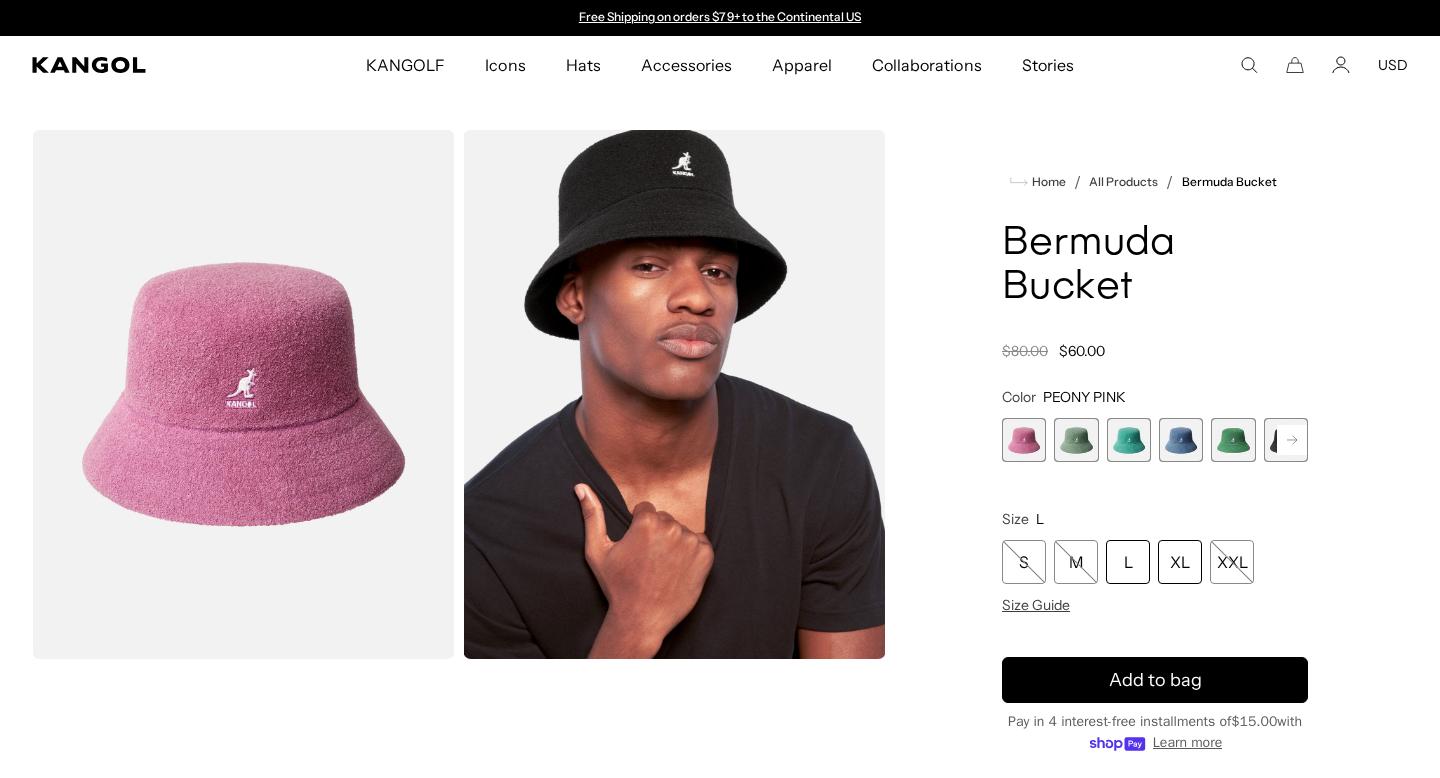 click on "XL" at bounding box center (1180, 562) 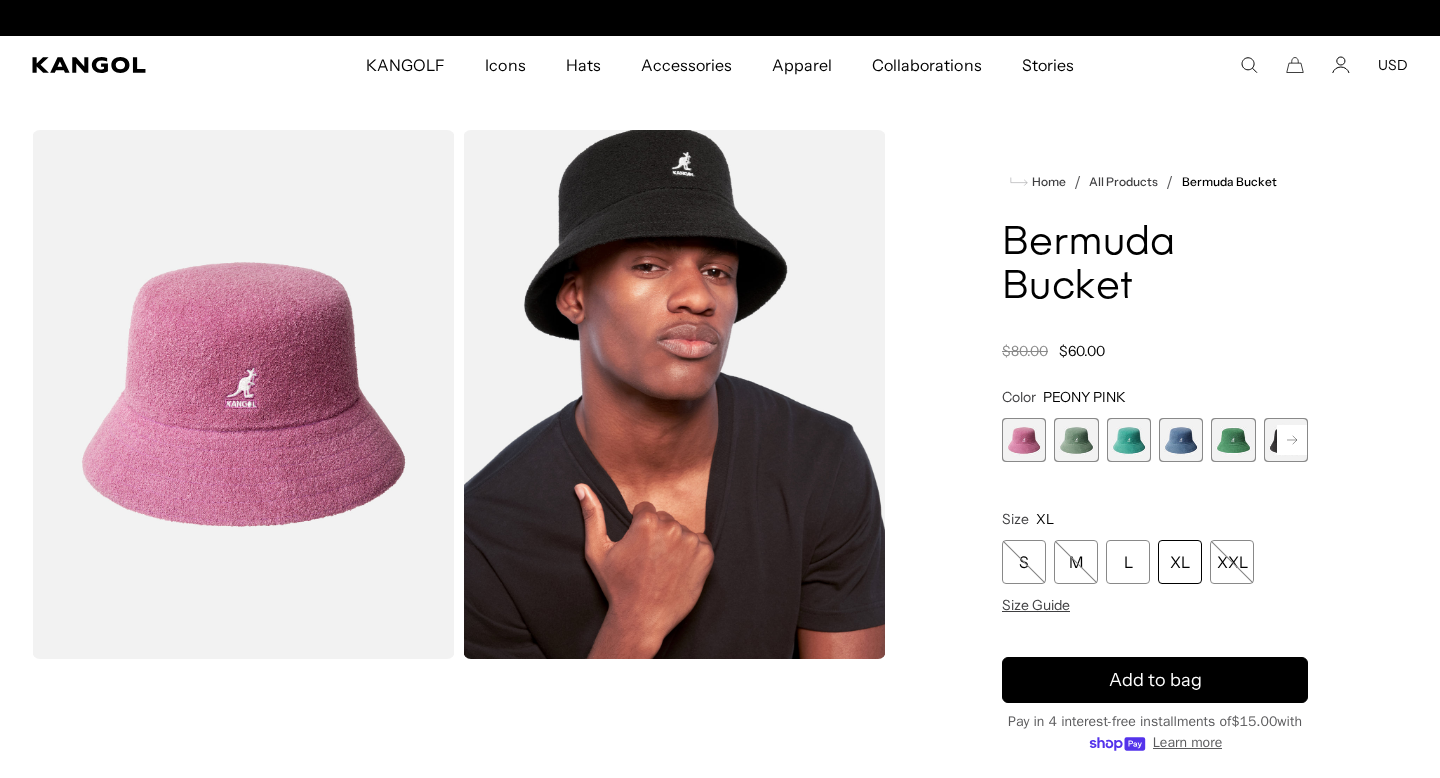 scroll, scrollTop: 0, scrollLeft: 412, axis: horizontal 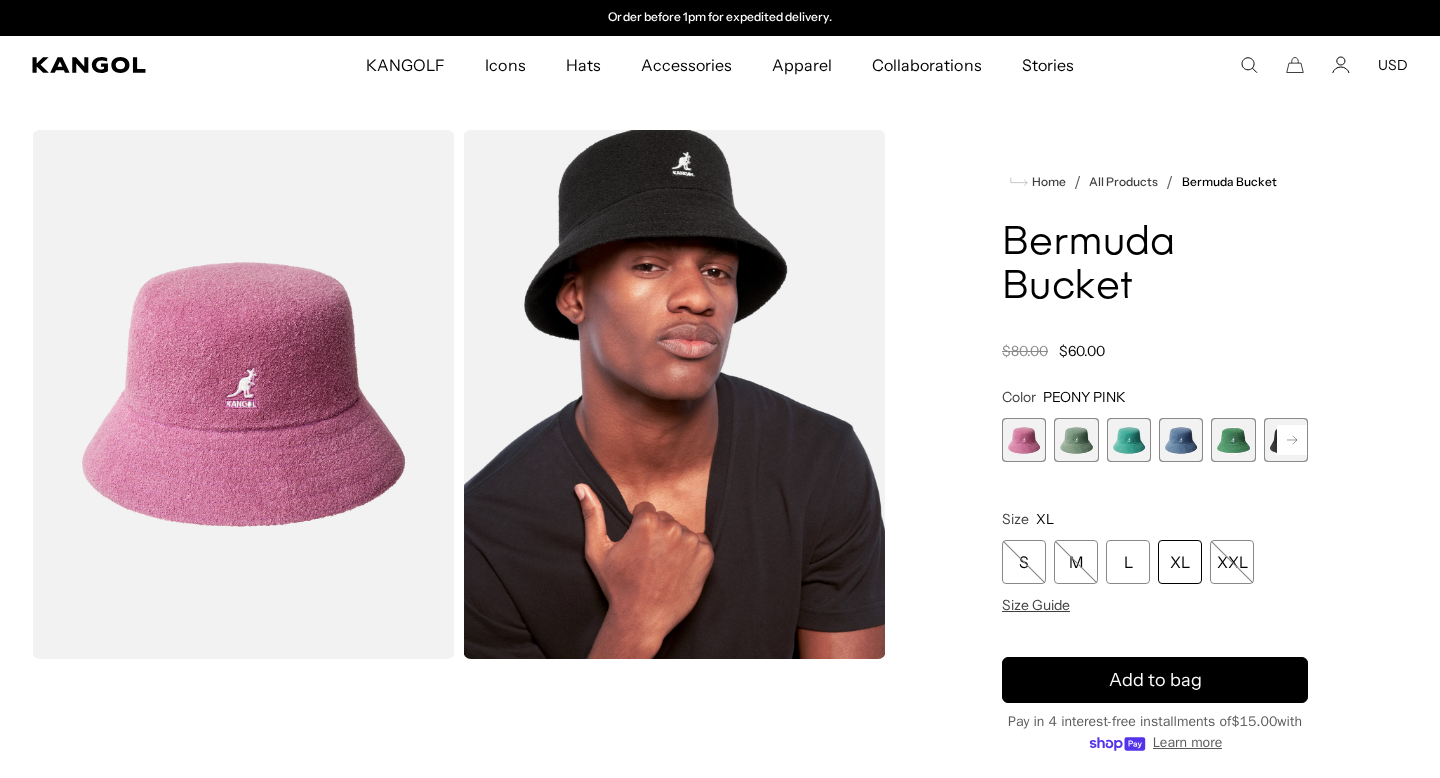 click 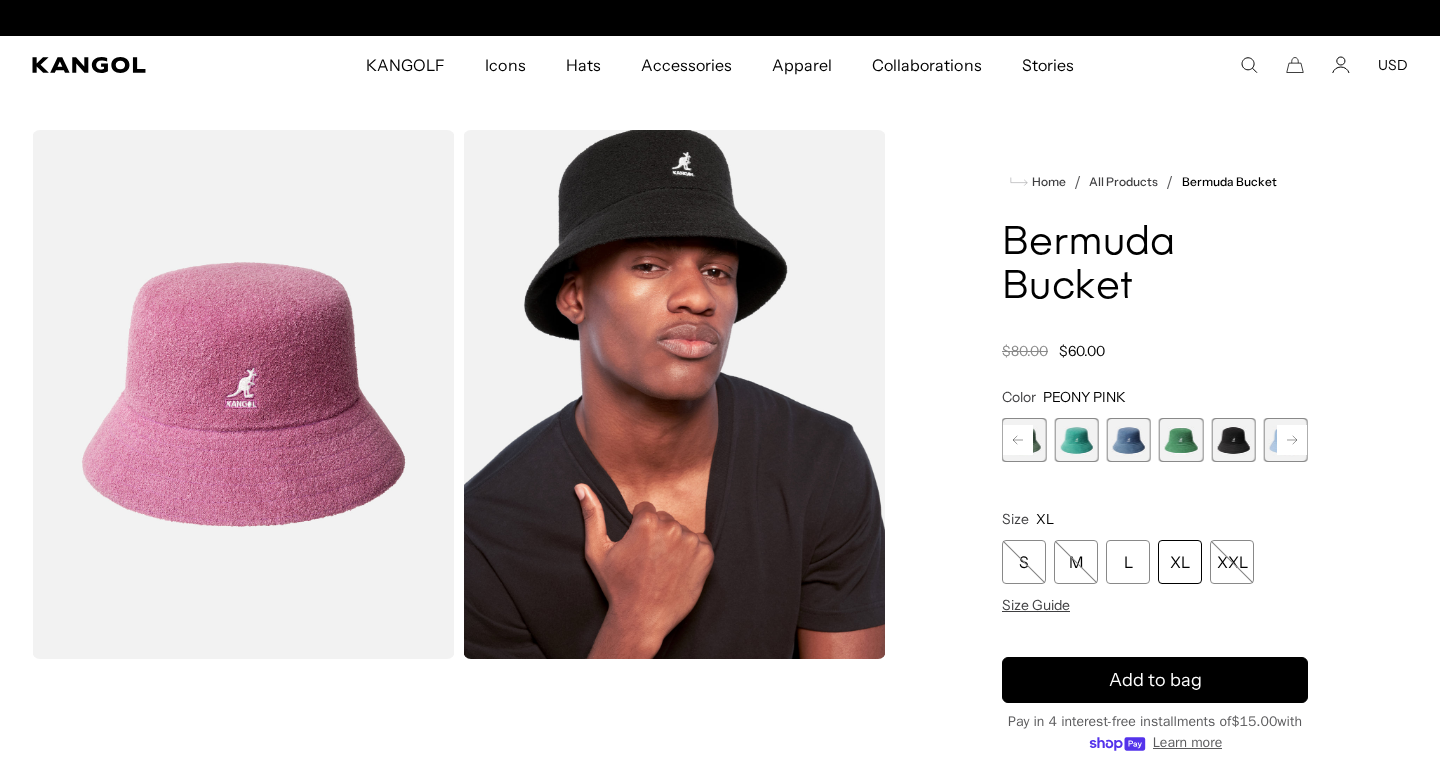 click 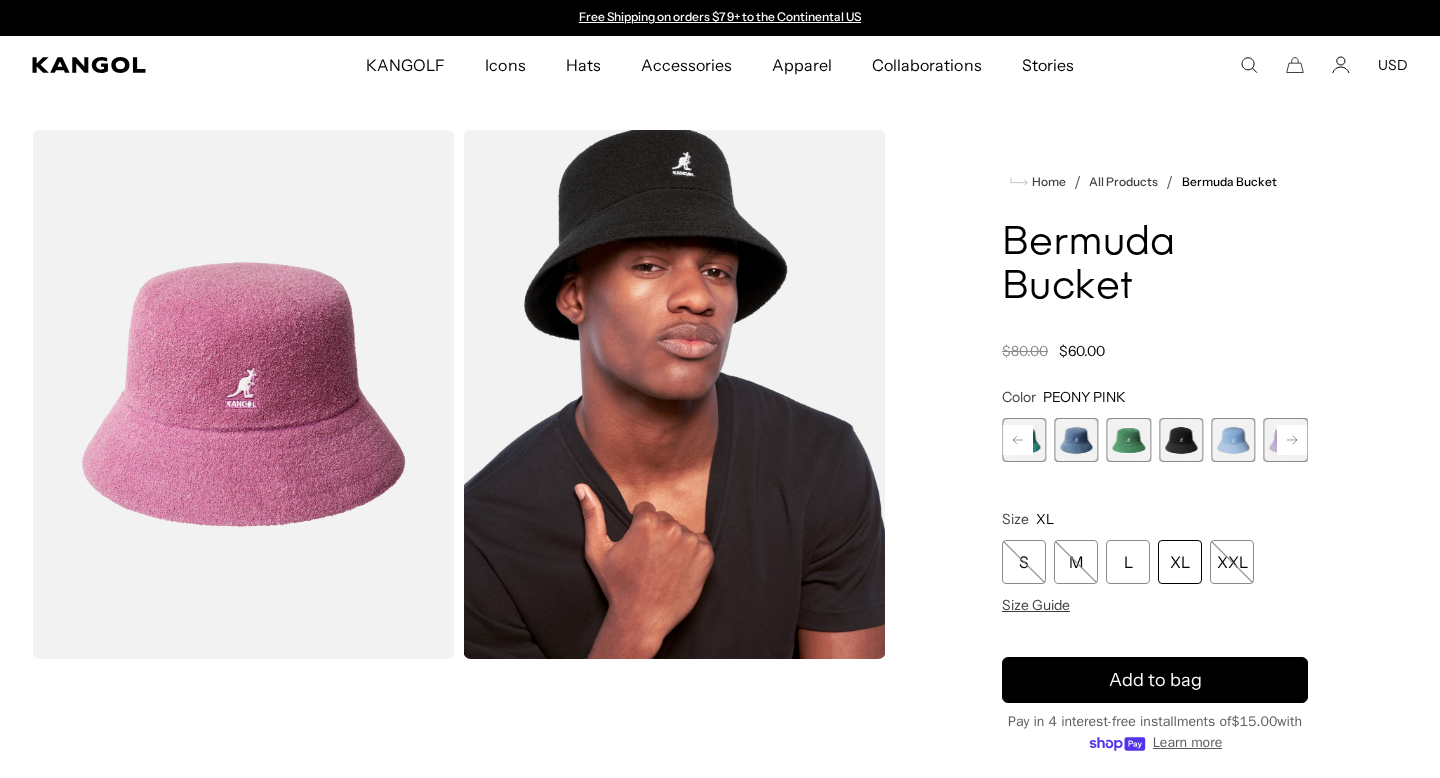 click 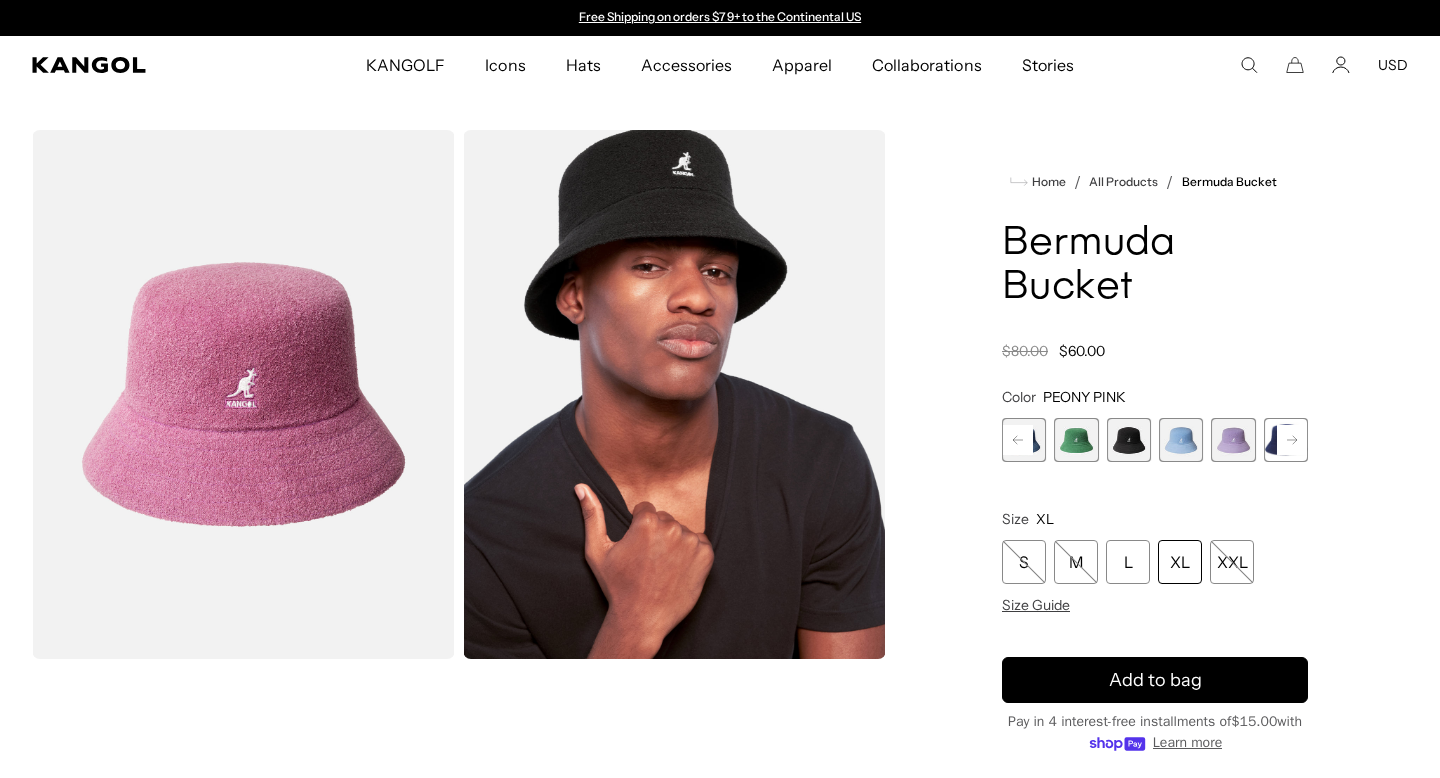 click 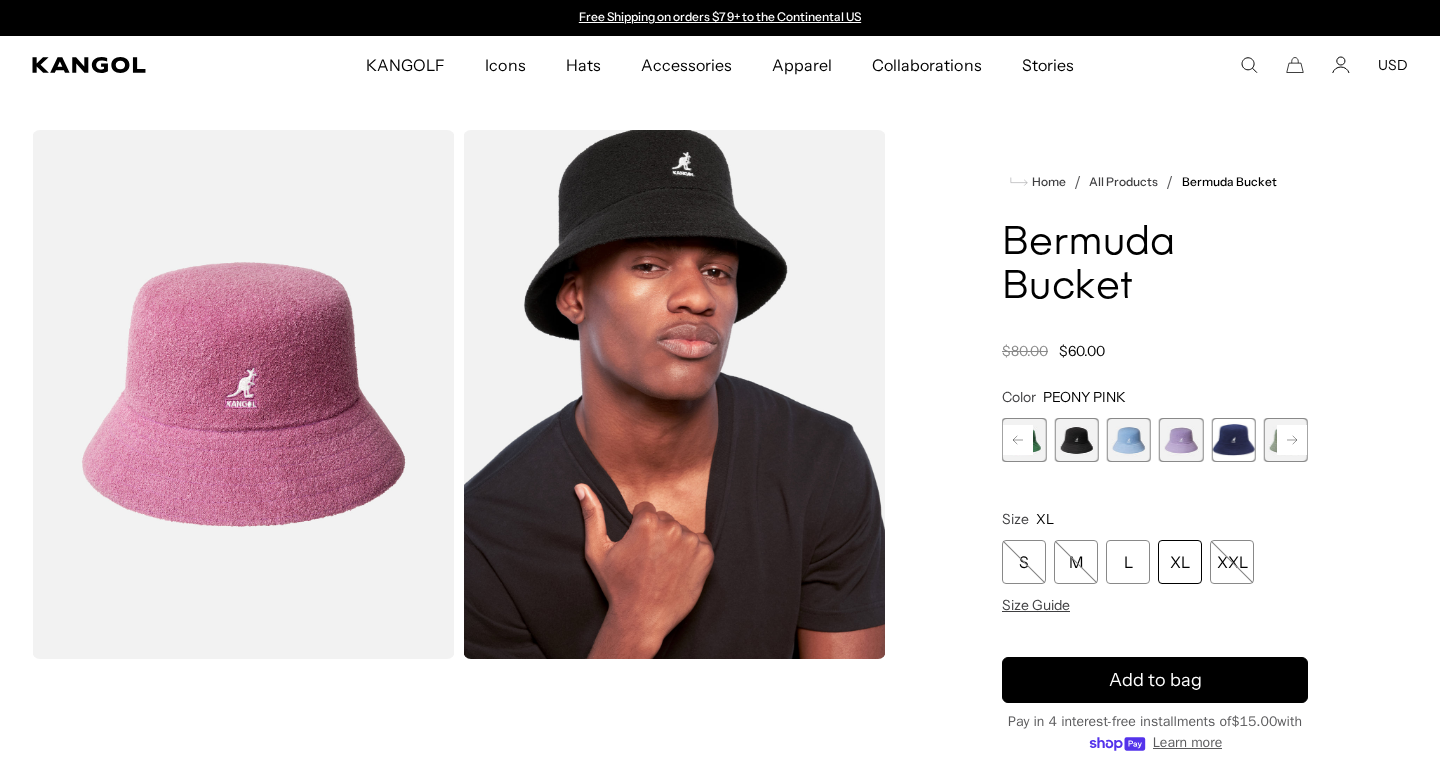 click 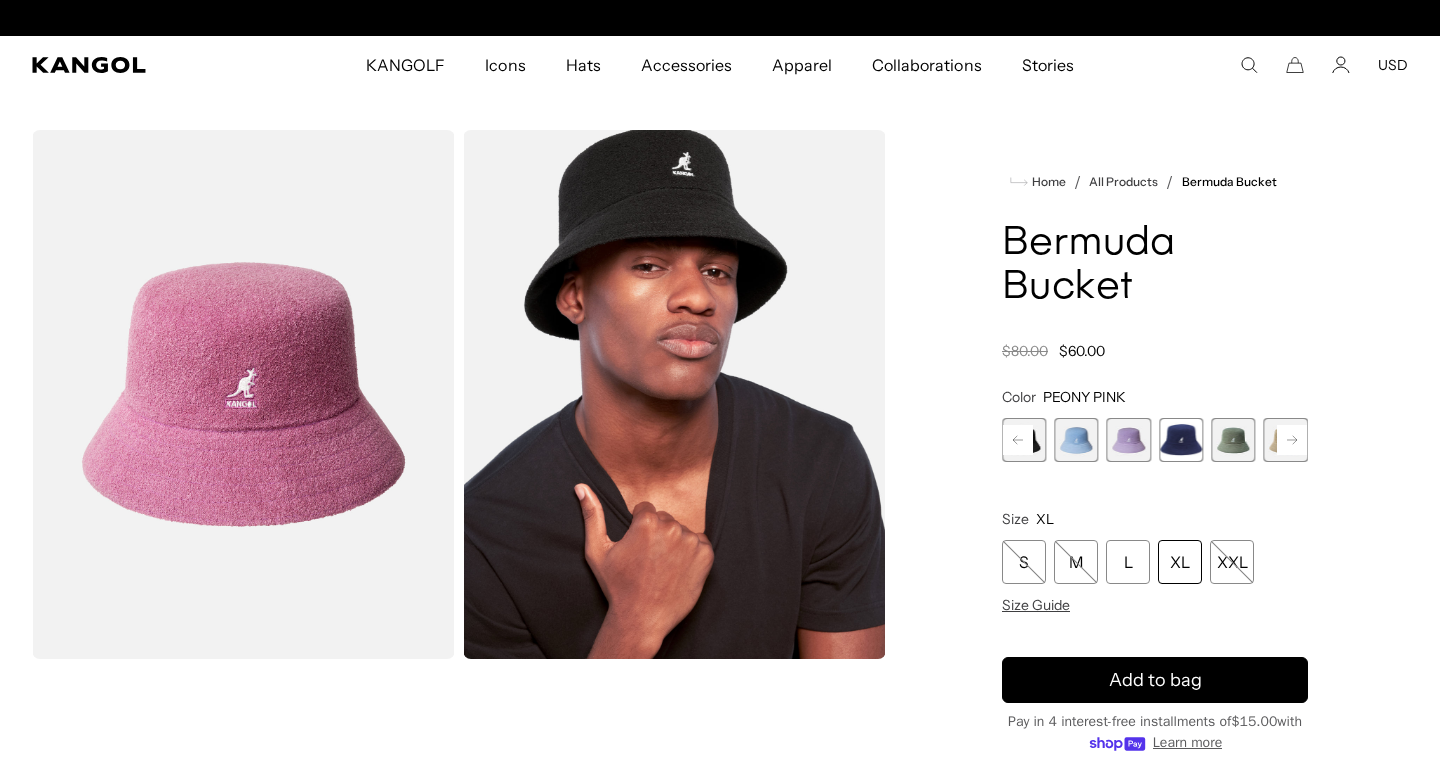 scroll, scrollTop: 0, scrollLeft: 412, axis: horizontal 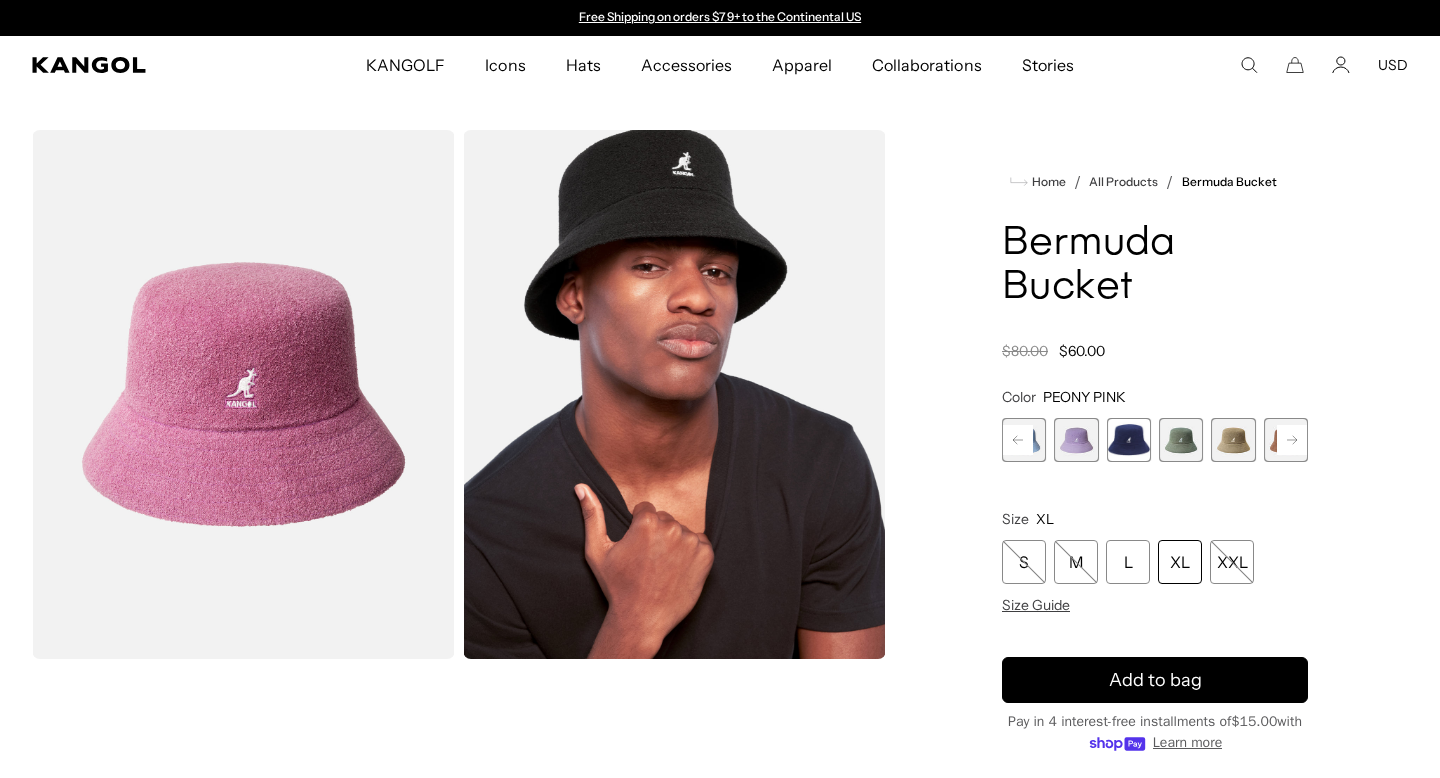 click 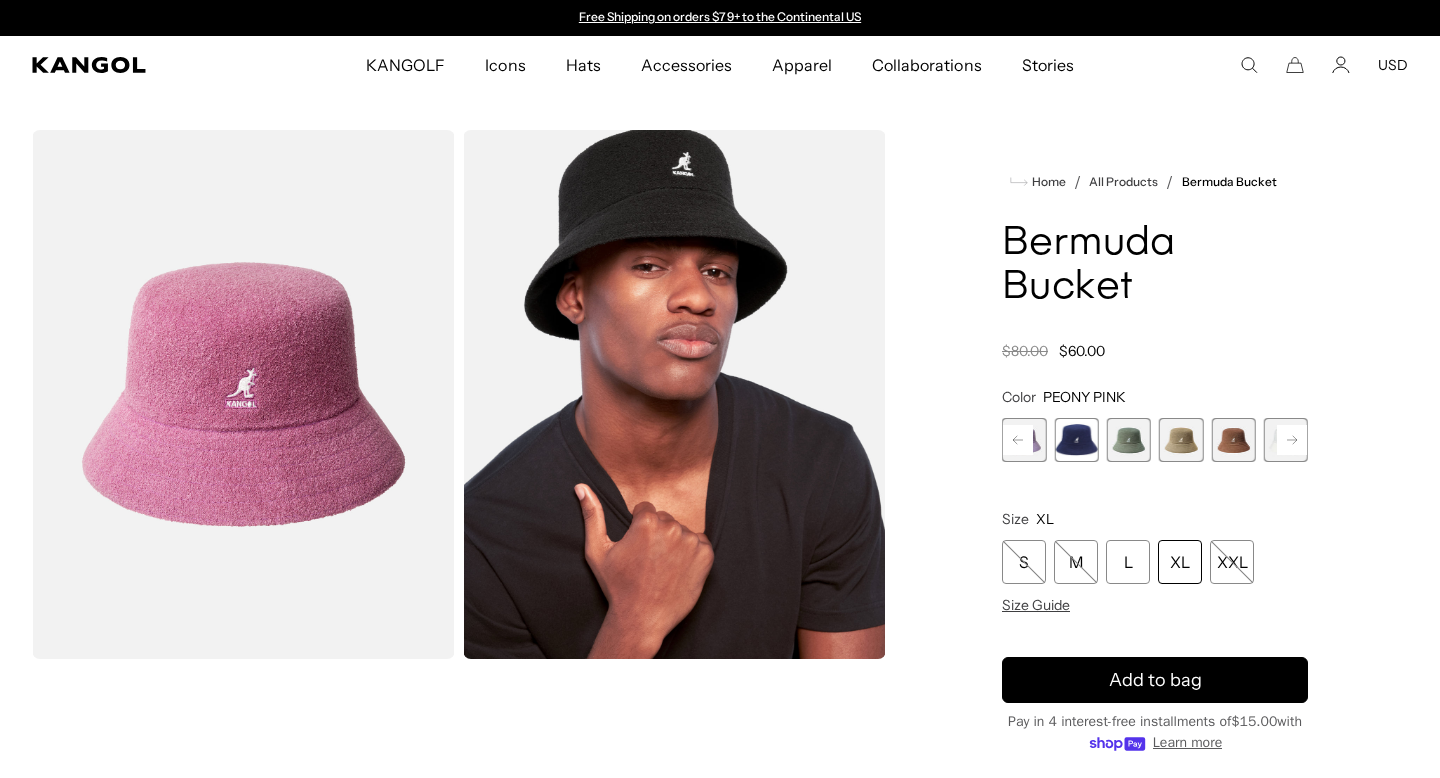 click 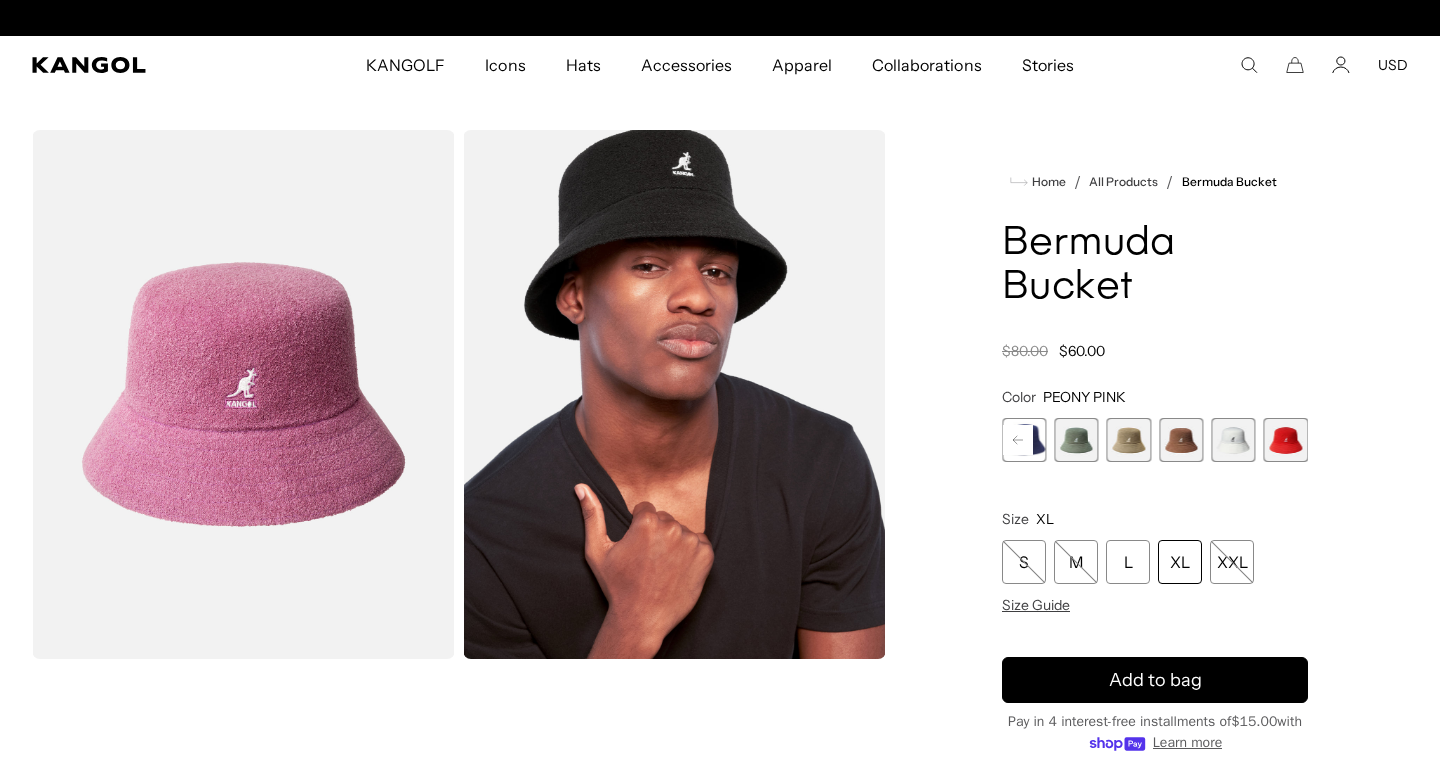 scroll, scrollTop: 0, scrollLeft: 412, axis: horizontal 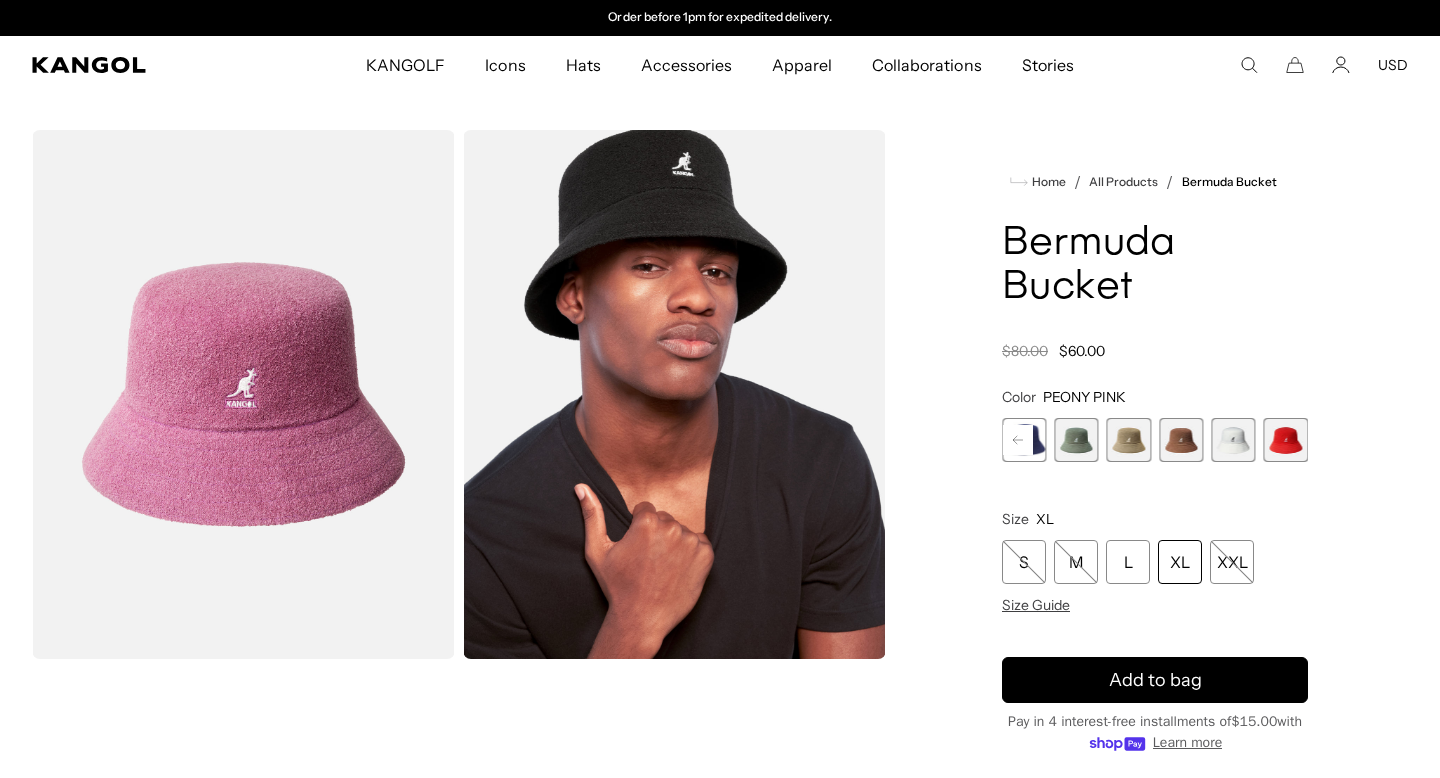 click at bounding box center [1286, 440] 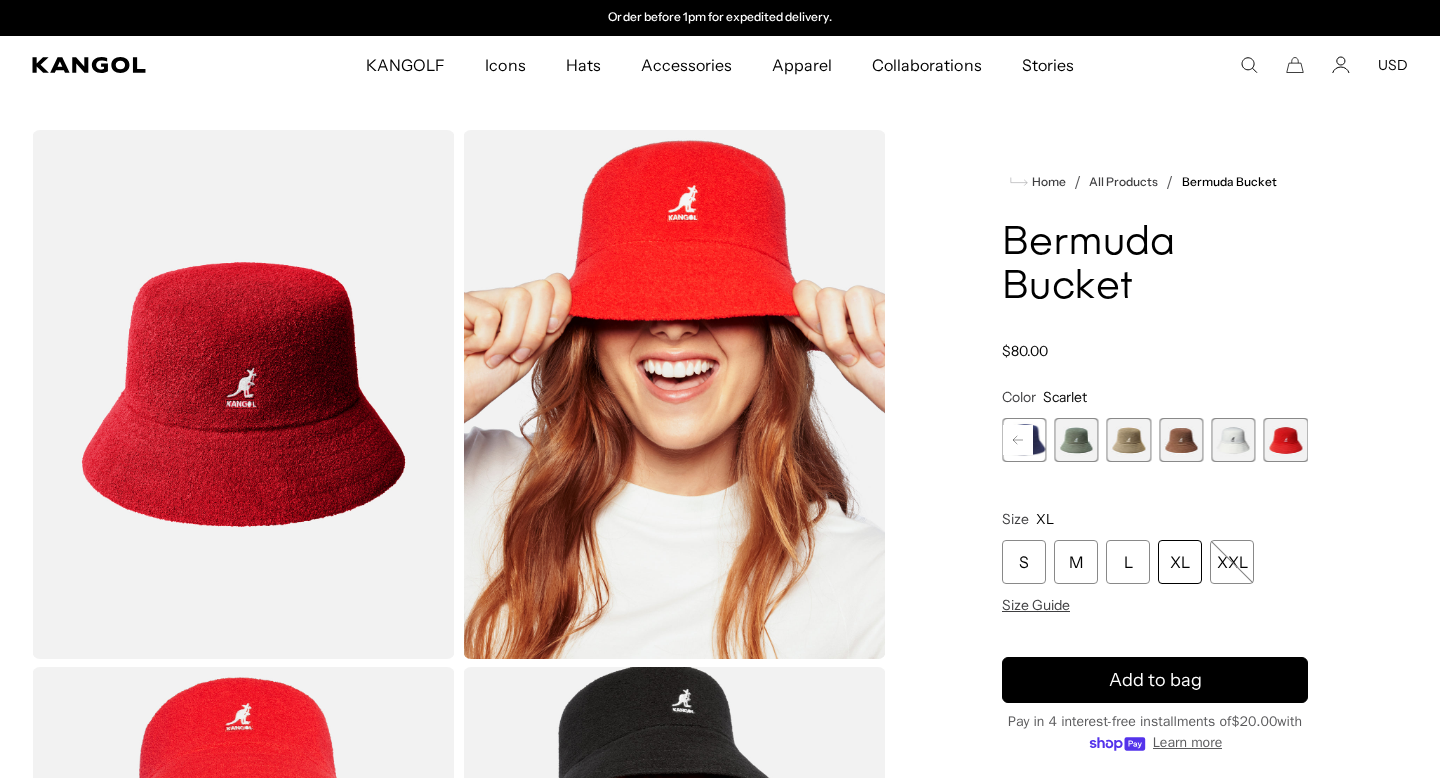click 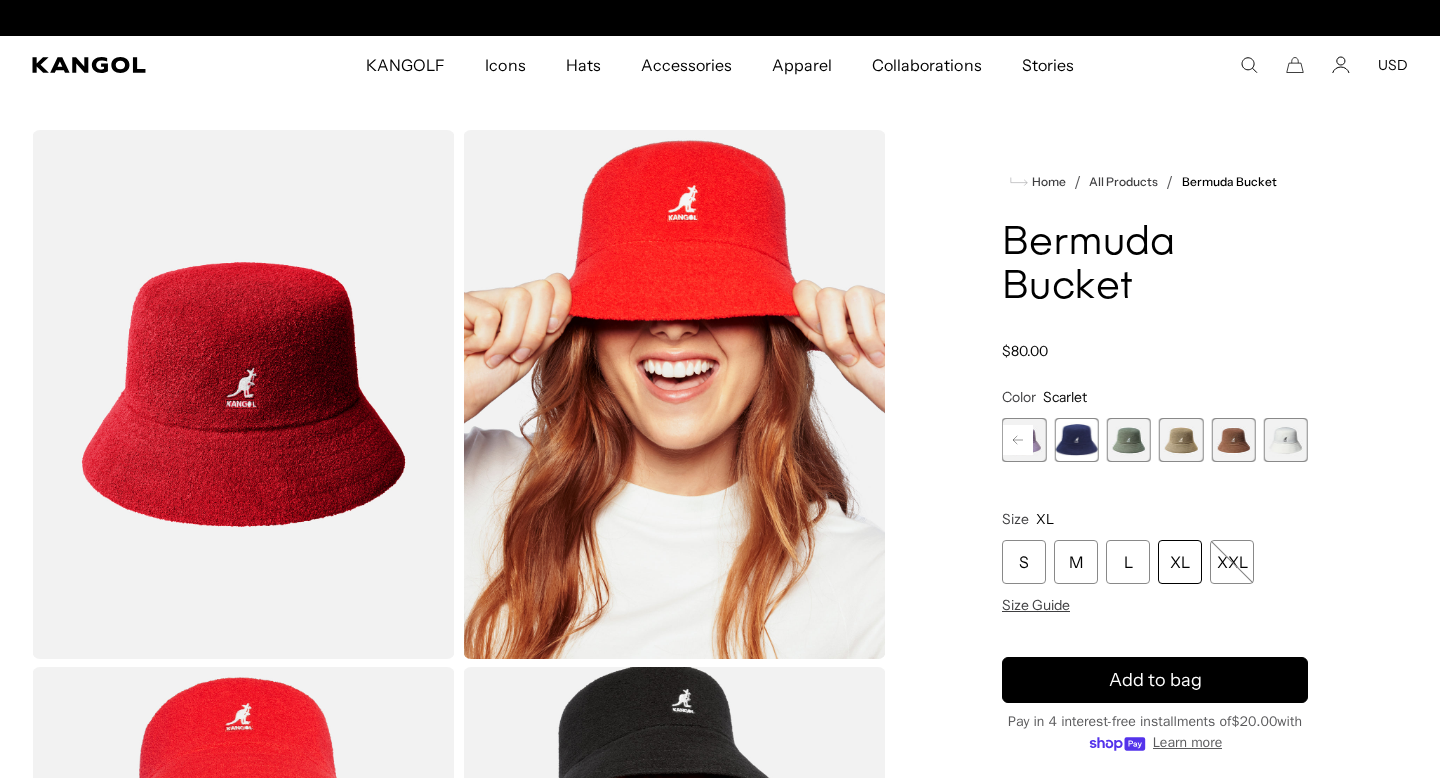 scroll, scrollTop: 0, scrollLeft: 0, axis: both 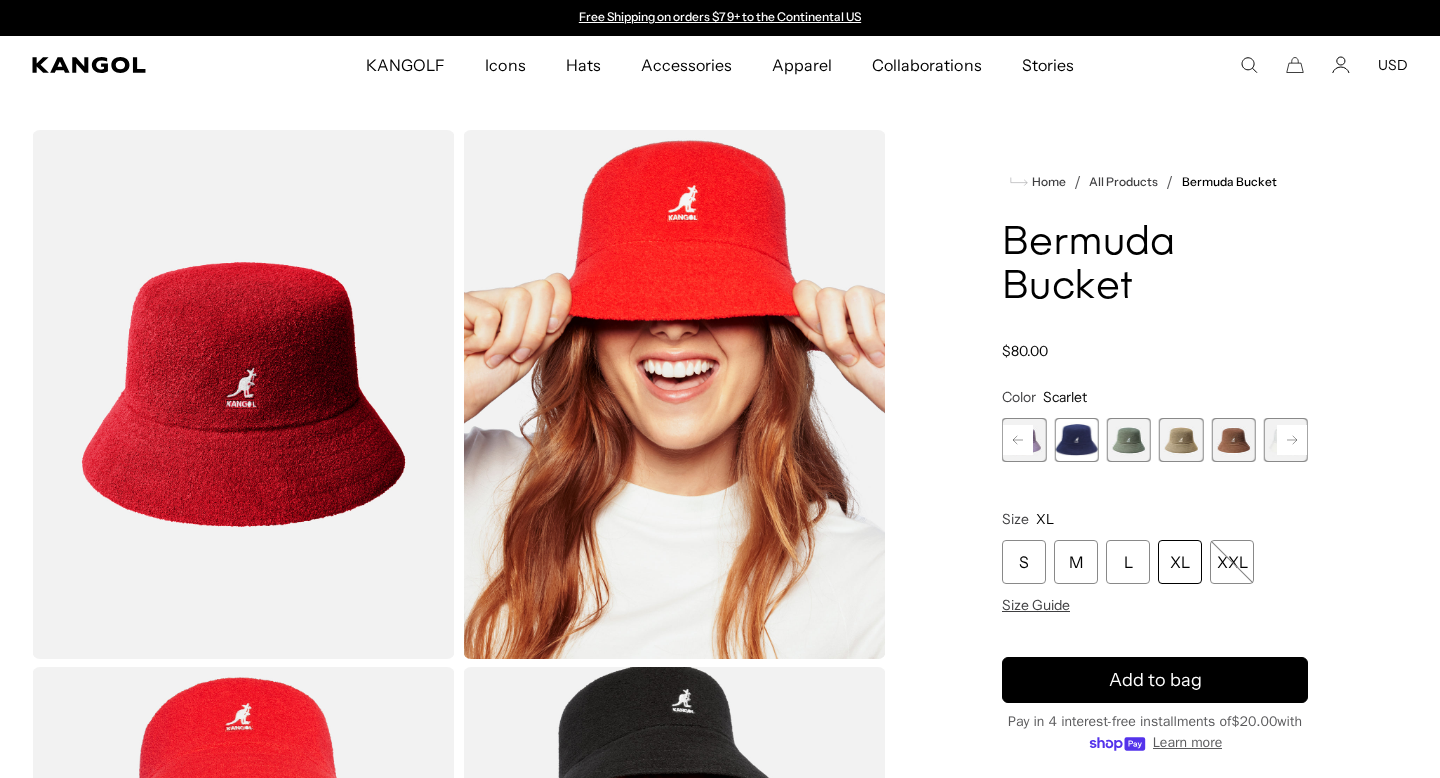 click 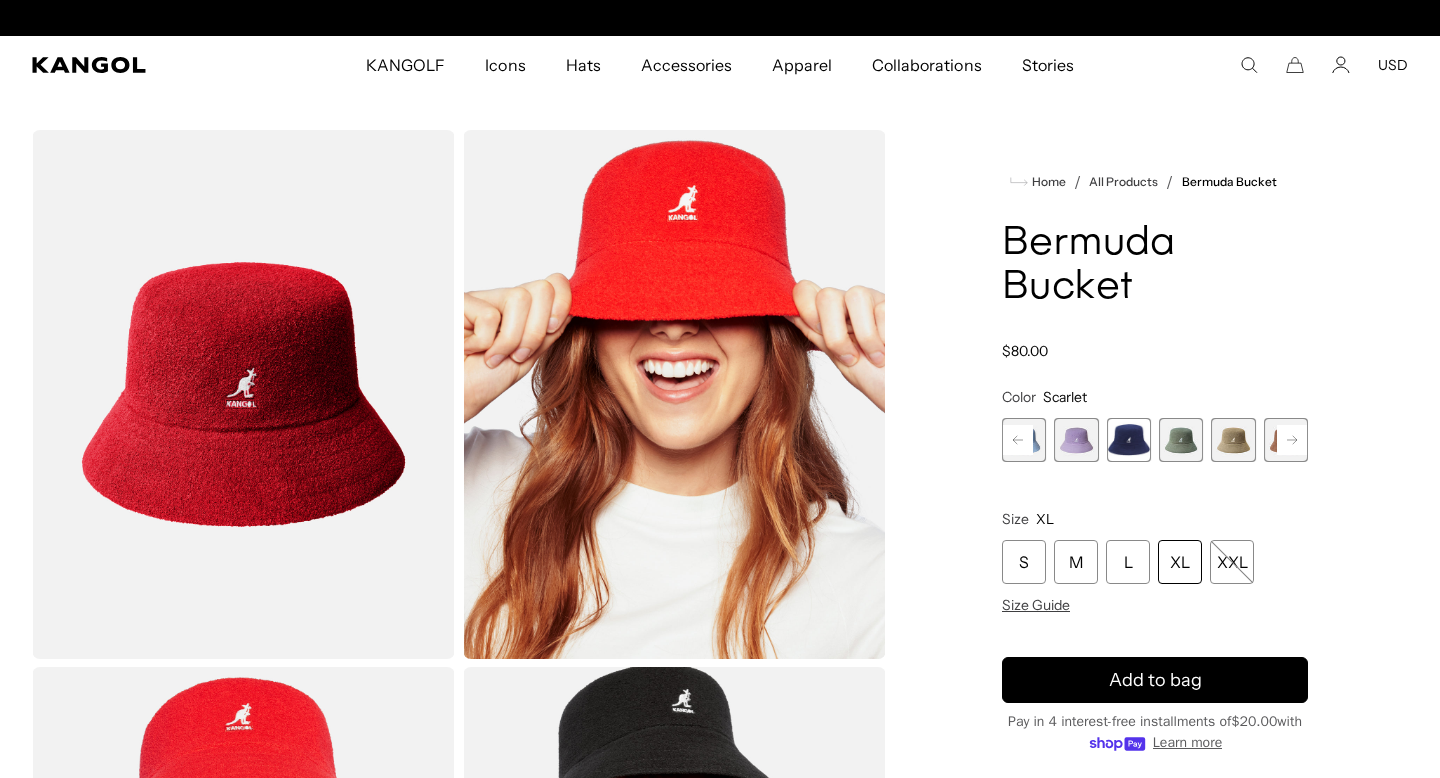 scroll, scrollTop: 0, scrollLeft: 412, axis: horizontal 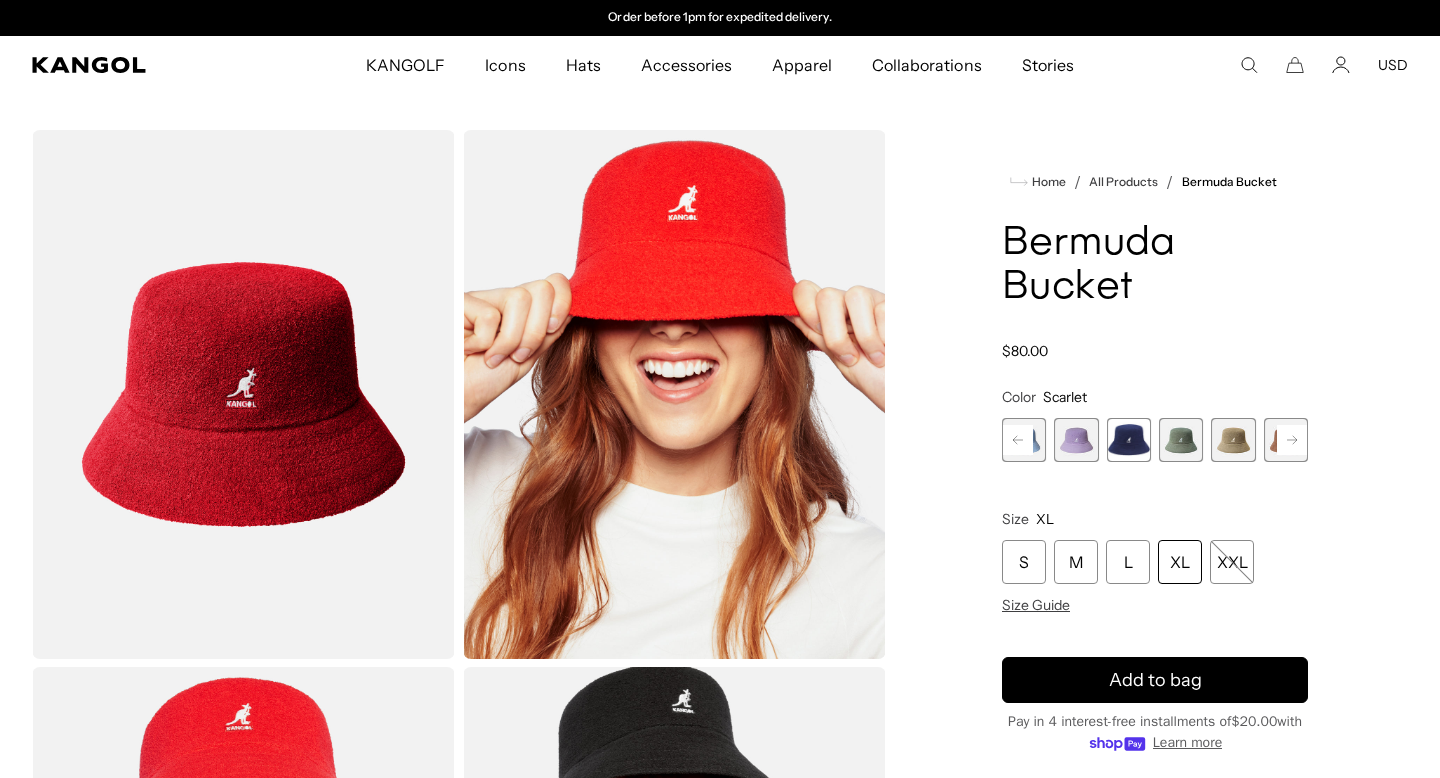 click at bounding box center [1129, 440] 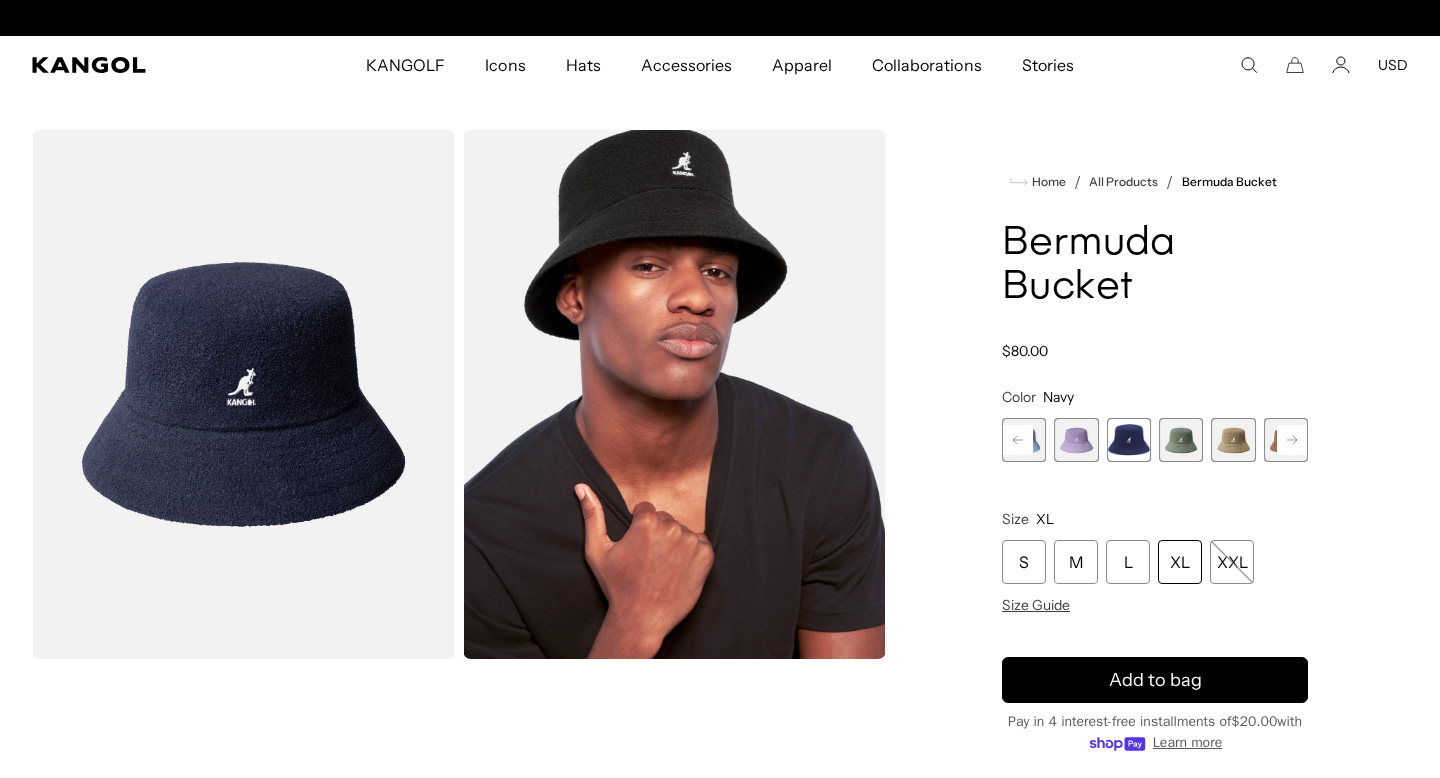 scroll, scrollTop: 0, scrollLeft: 0, axis: both 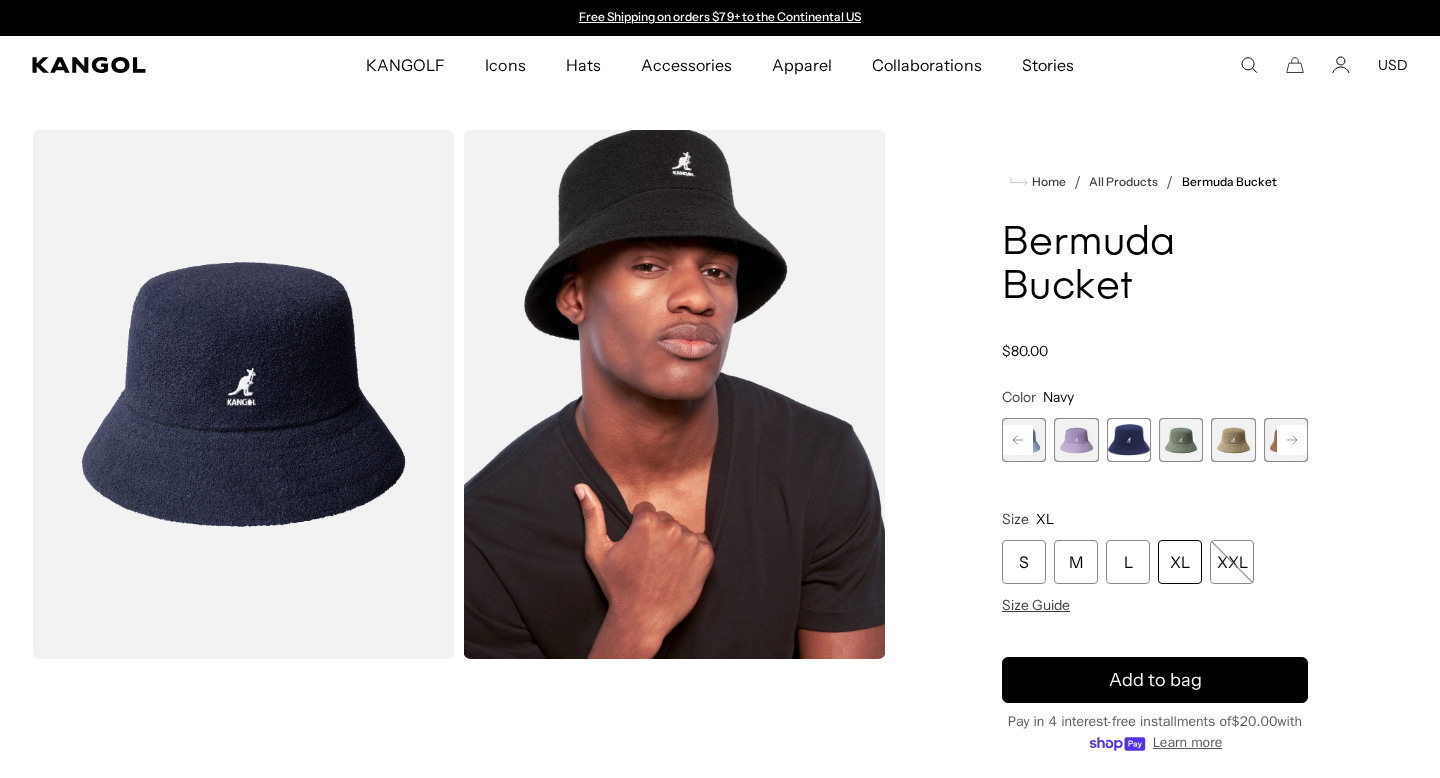 click at bounding box center (243, 394) 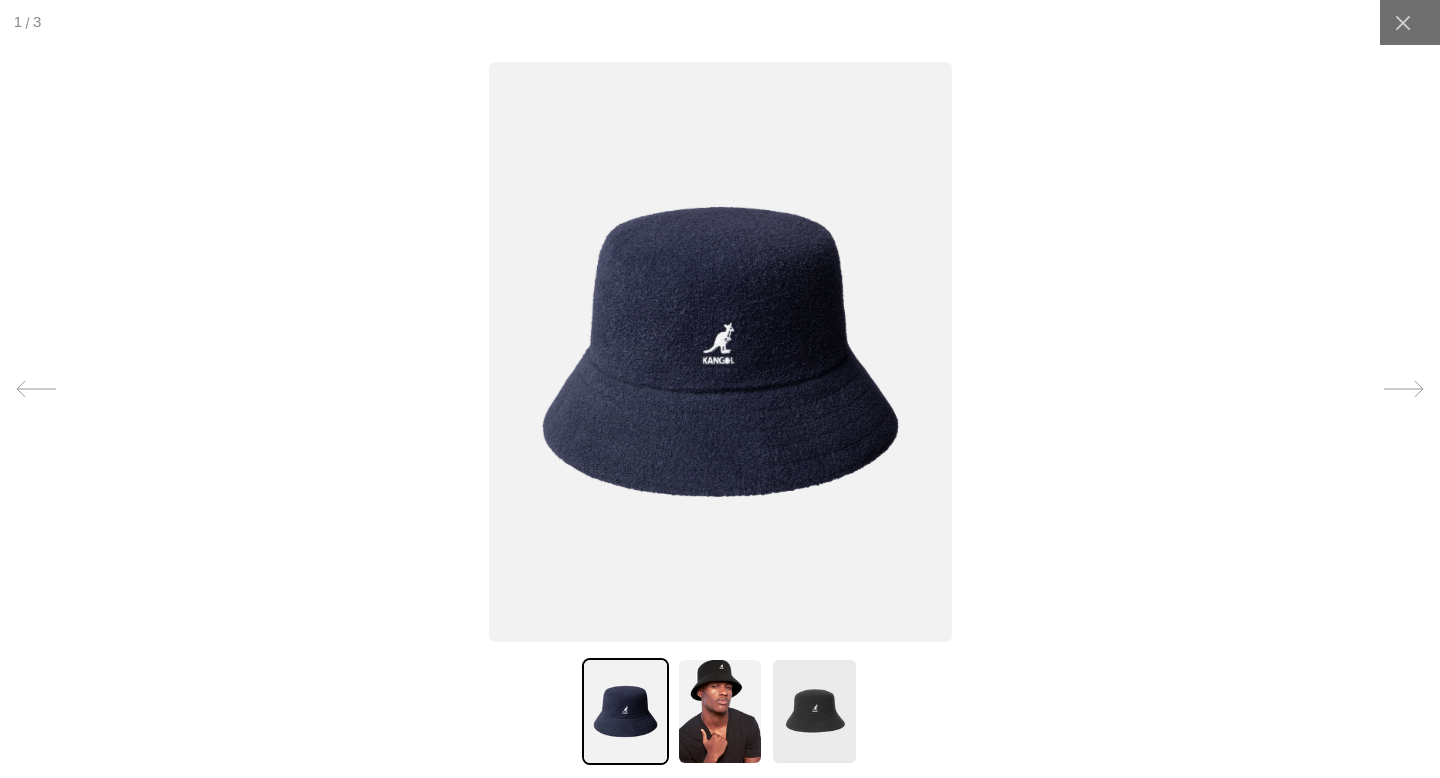 scroll, scrollTop: 0, scrollLeft: 0, axis: both 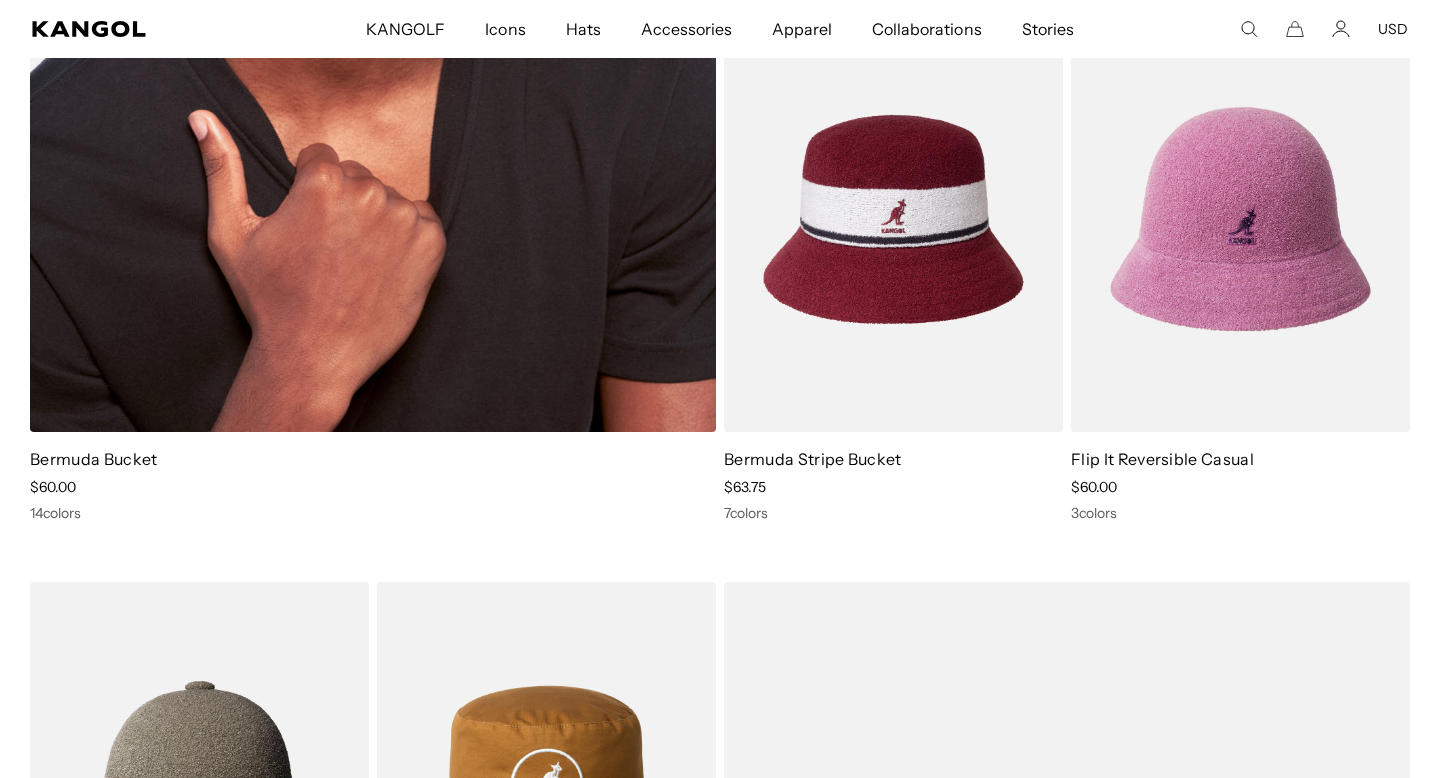 click on "Bermuda Bucket" at bounding box center [93, 459] 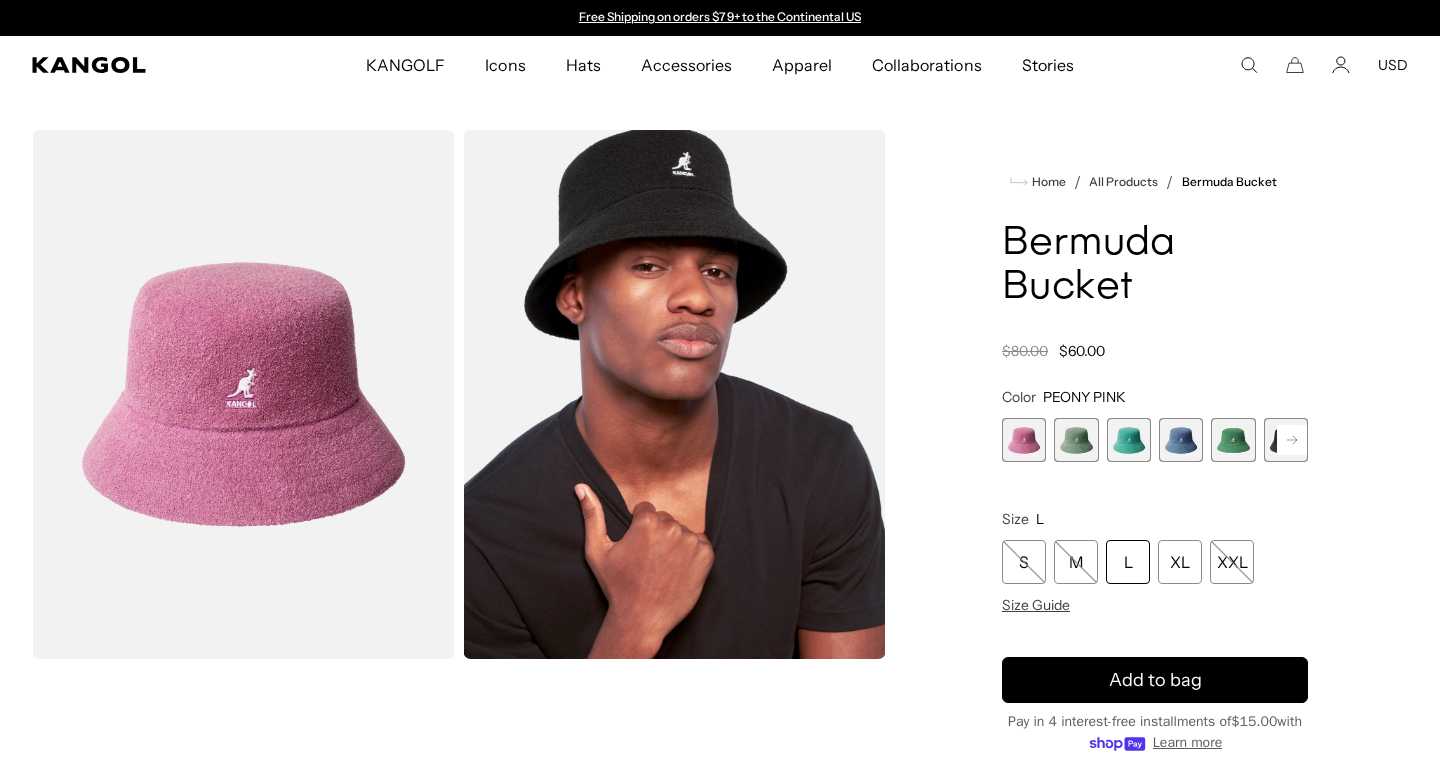 scroll, scrollTop: 0, scrollLeft: 0, axis: both 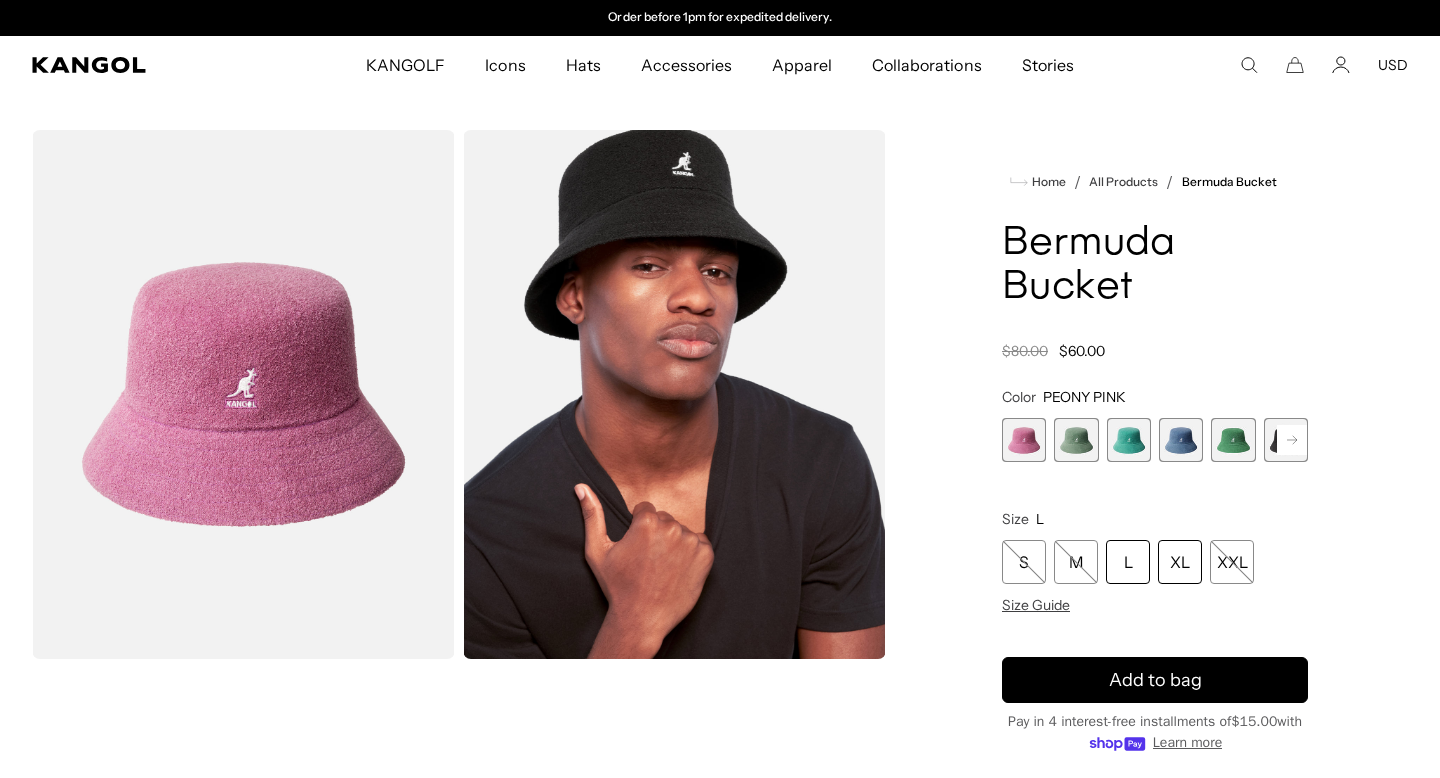 click on "XL" at bounding box center (1180, 562) 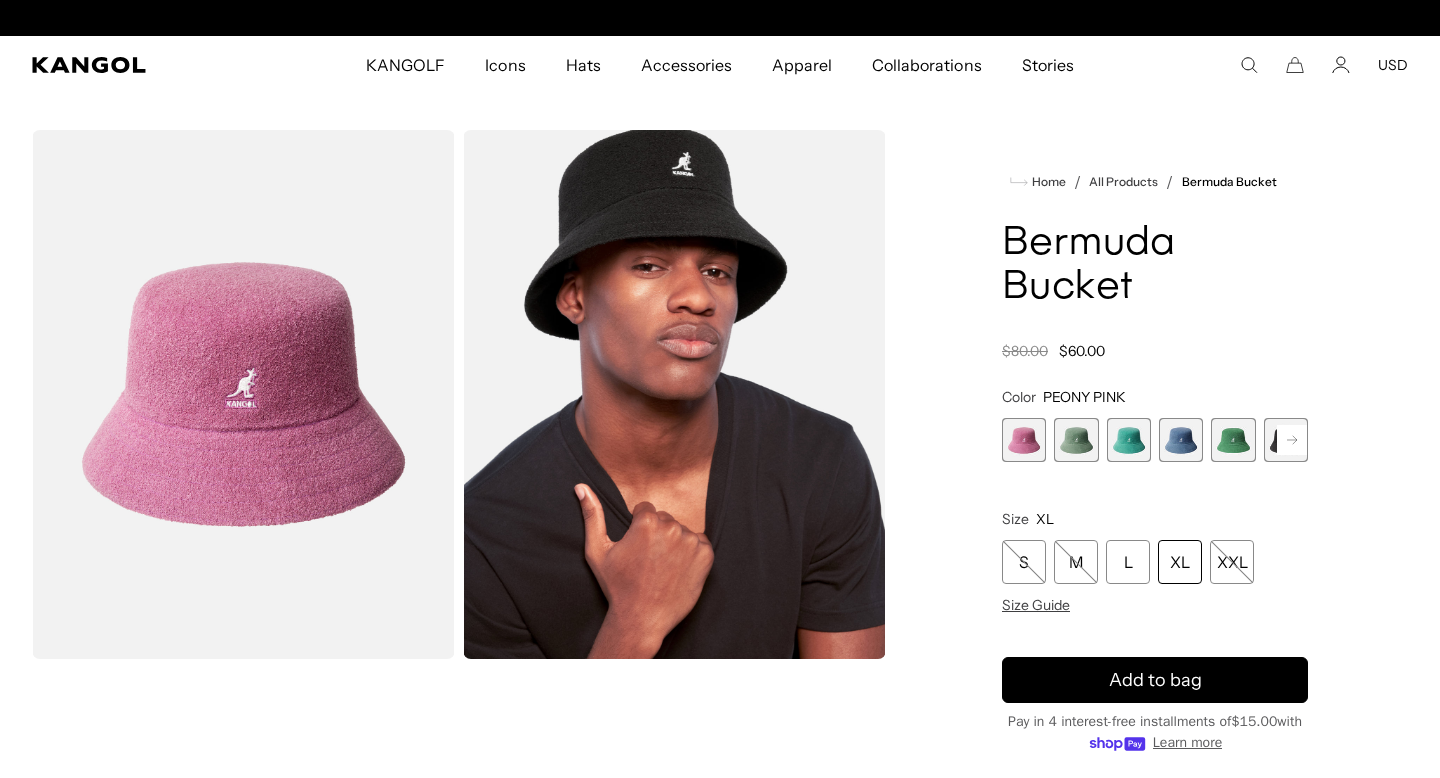 click 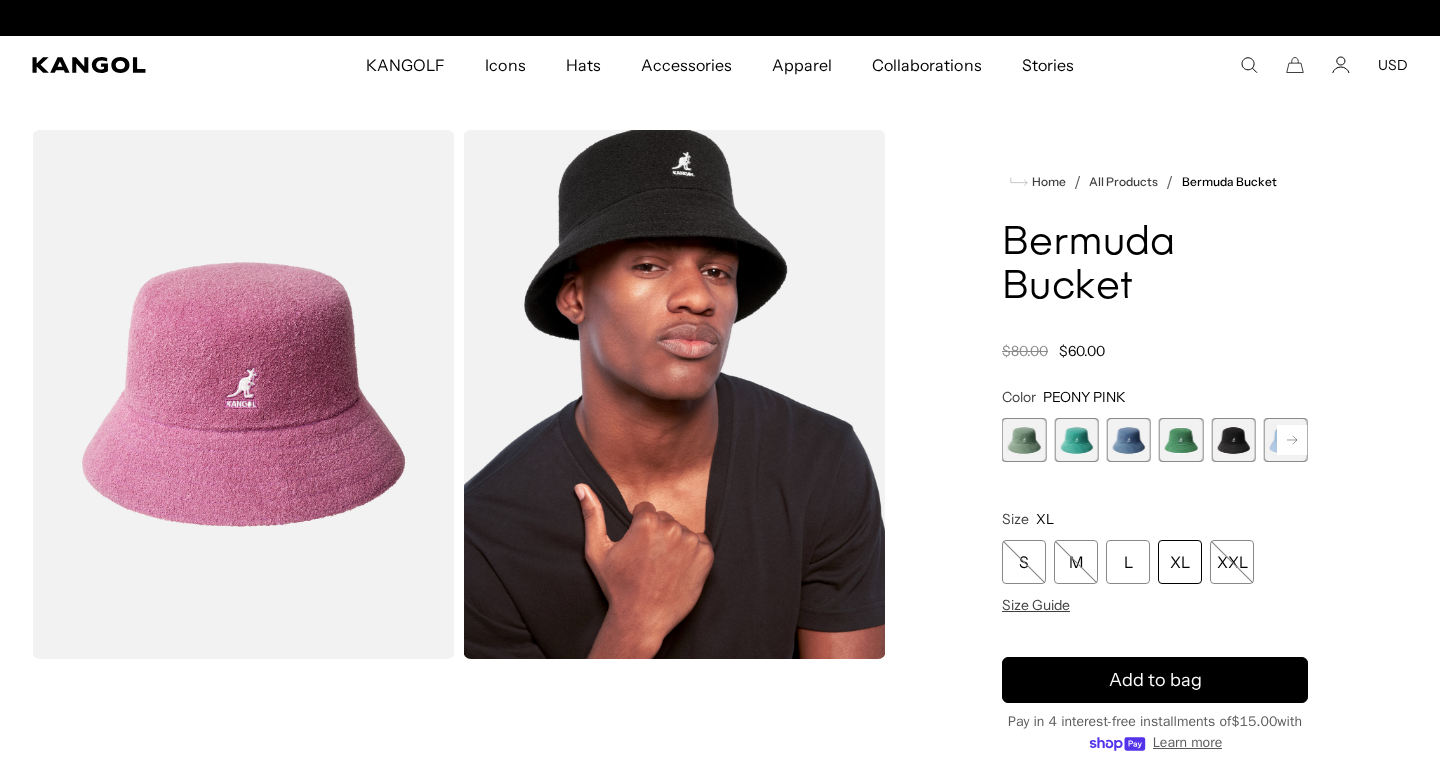 scroll, scrollTop: 0, scrollLeft: 0, axis: both 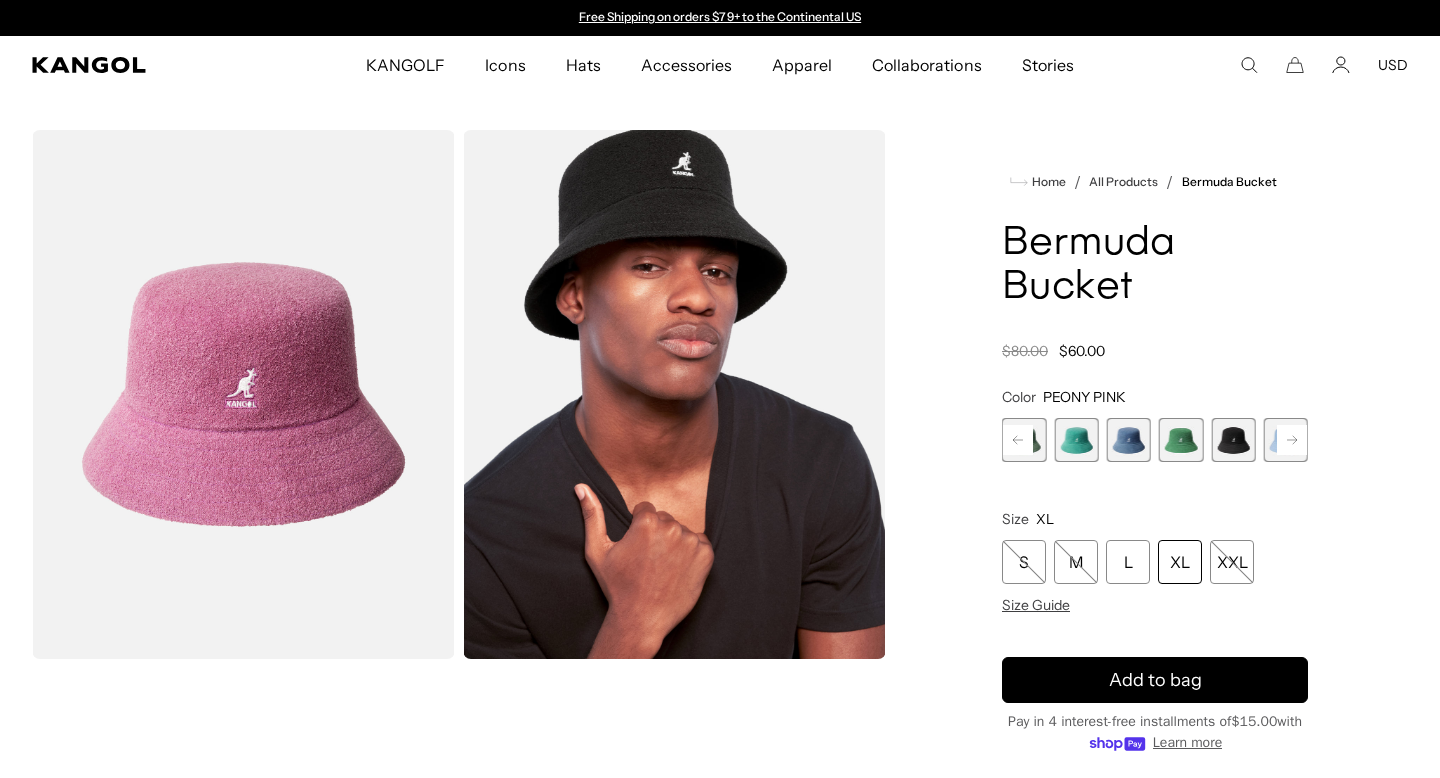 click 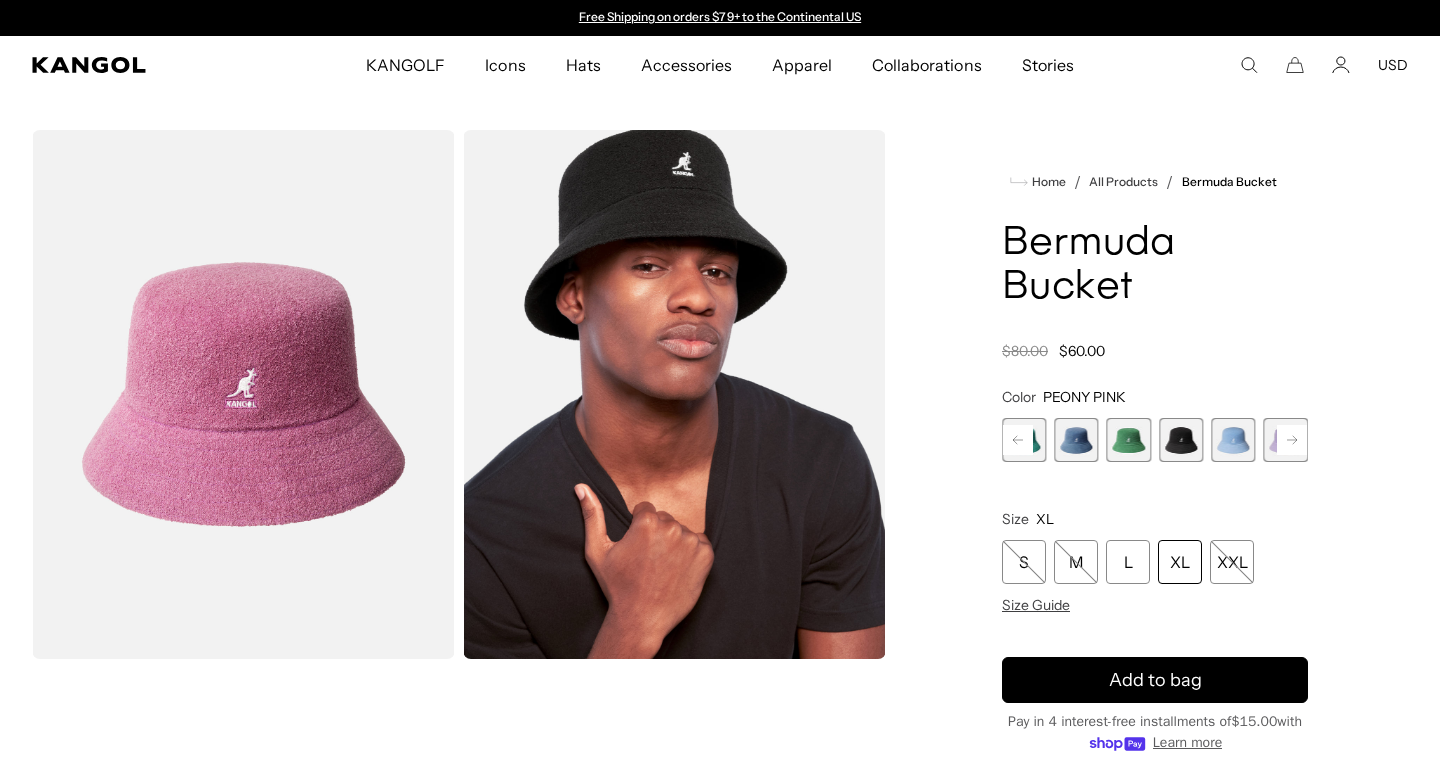 click 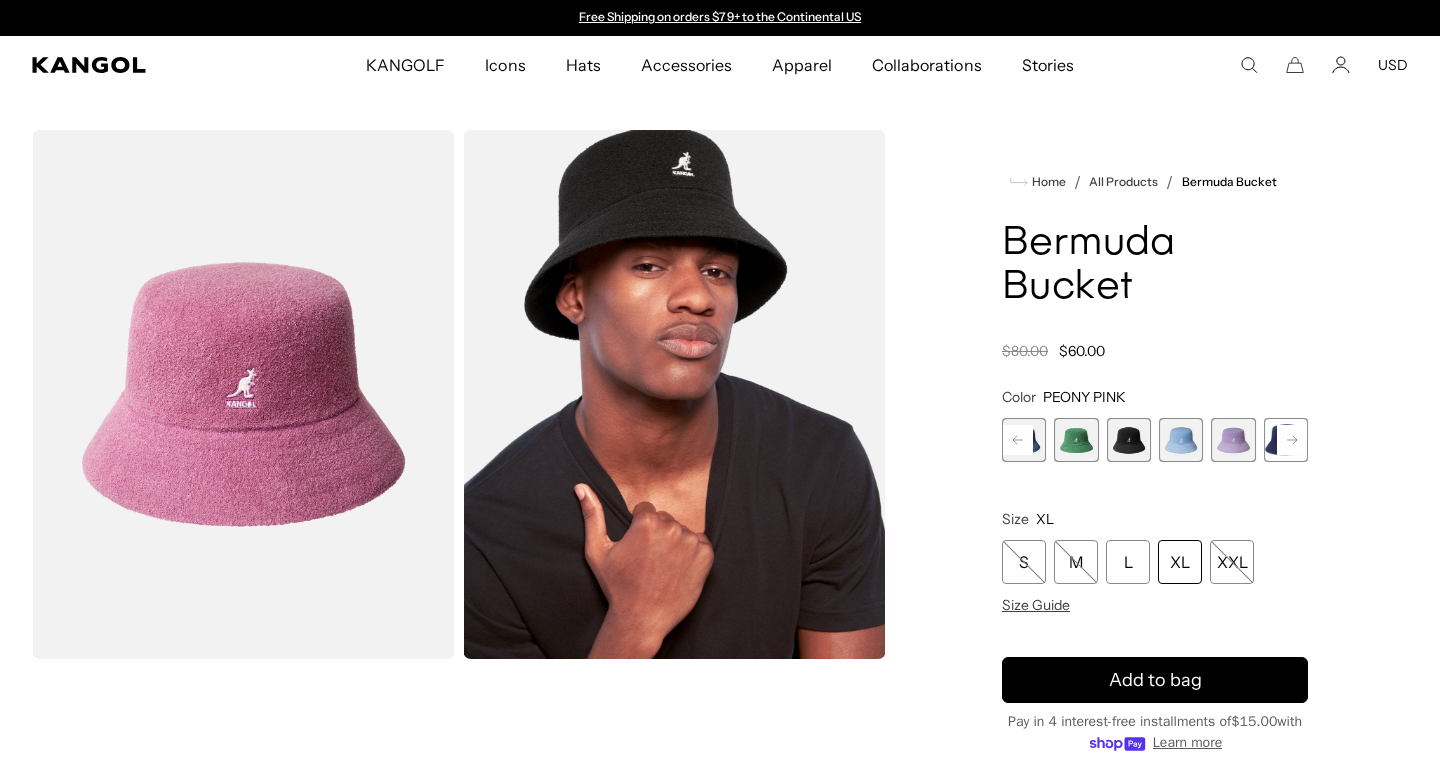 click 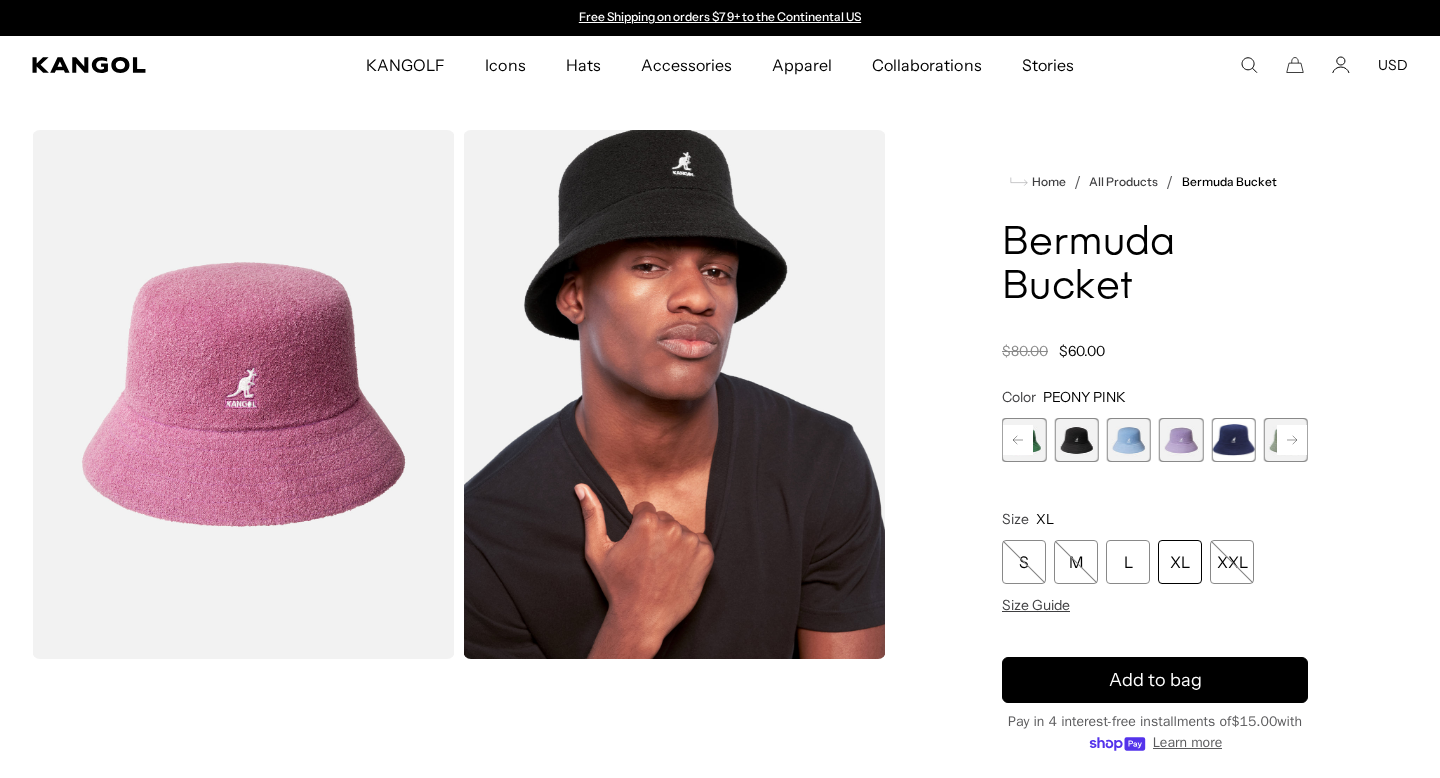 click 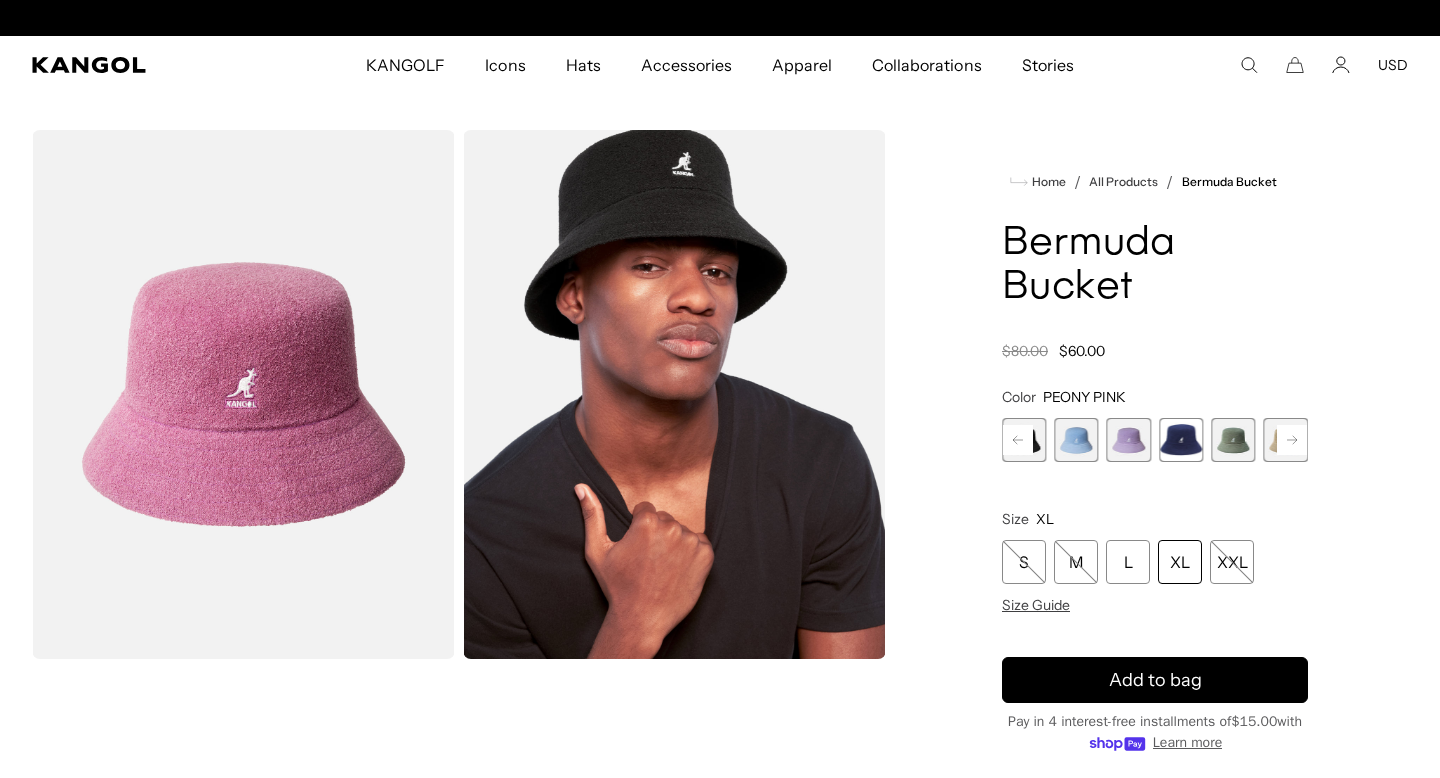 scroll, scrollTop: 0, scrollLeft: 412, axis: horizontal 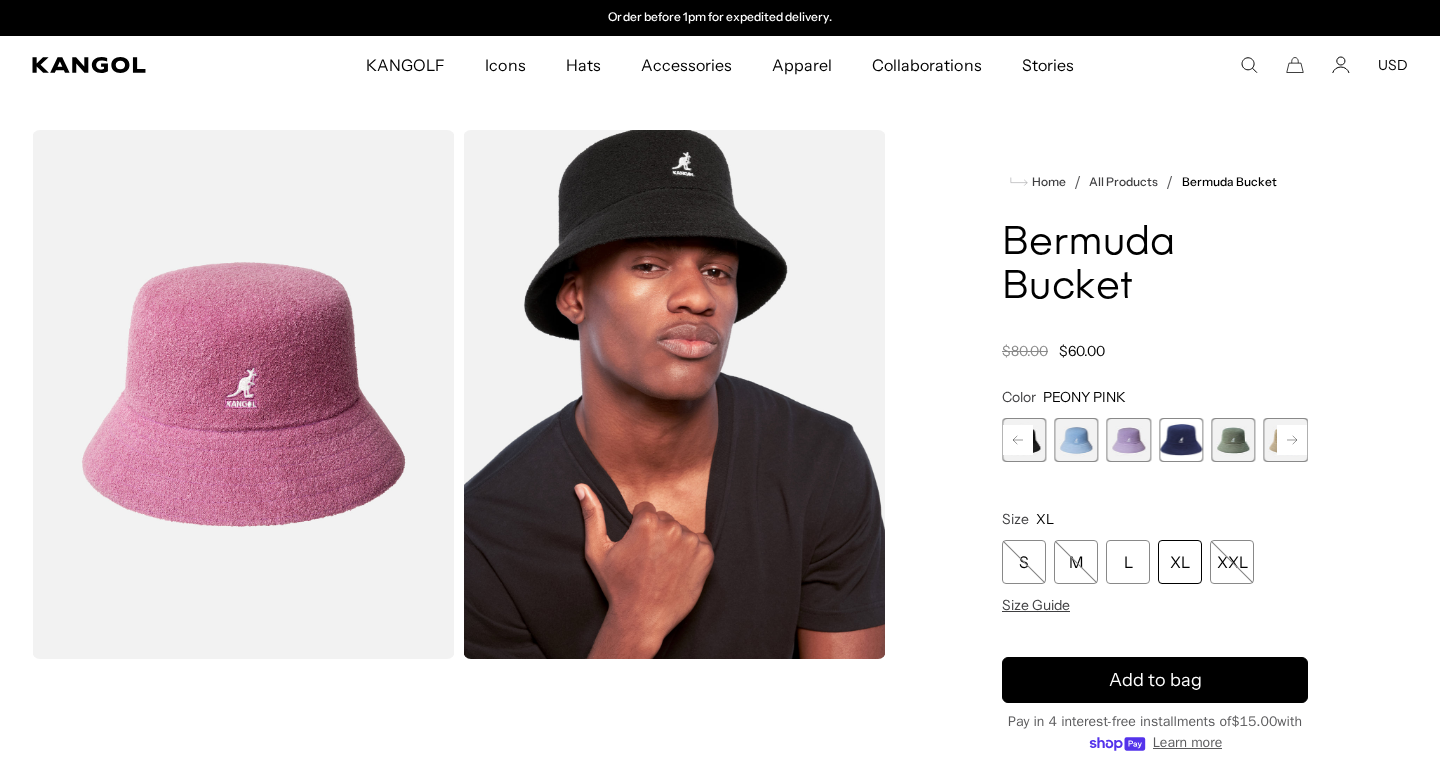 click at bounding box center [1181, 440] 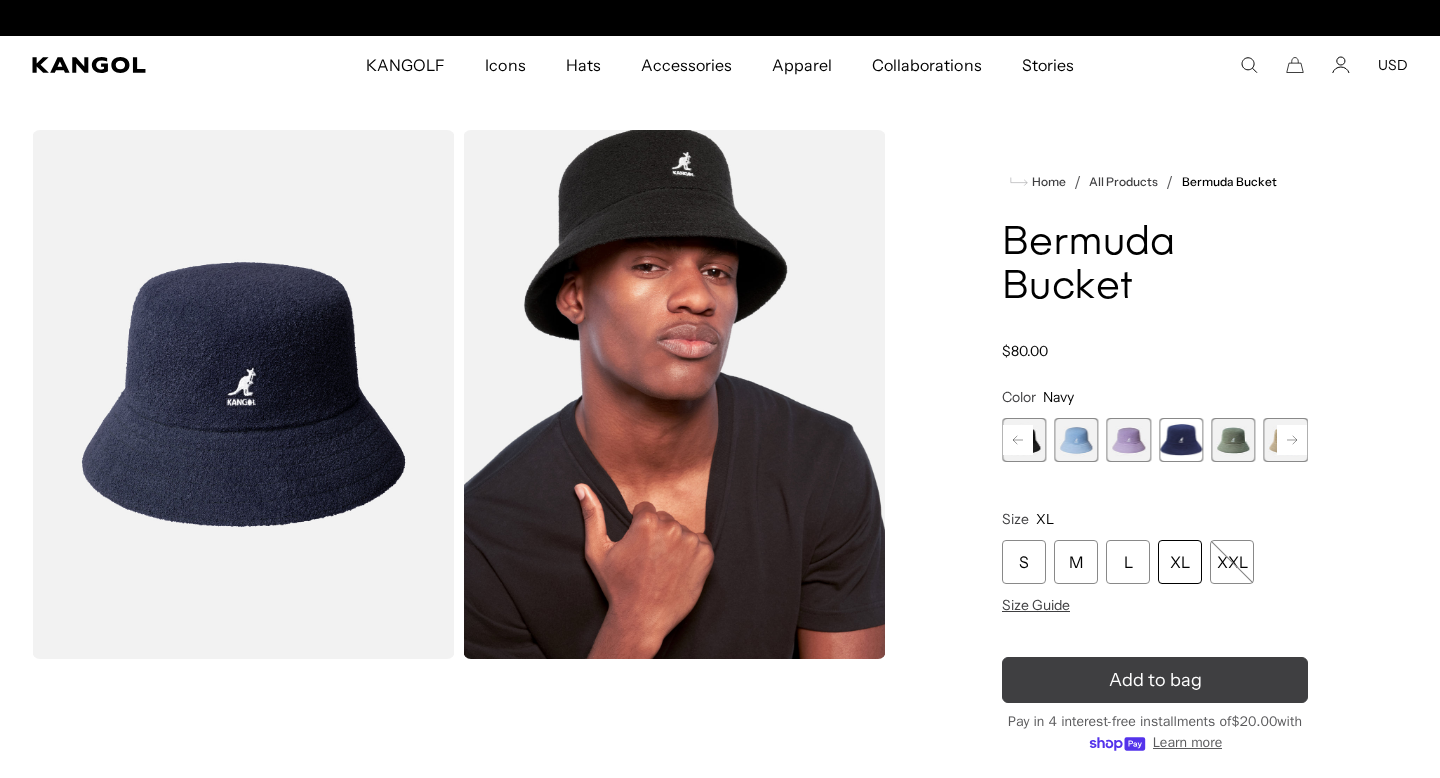 click 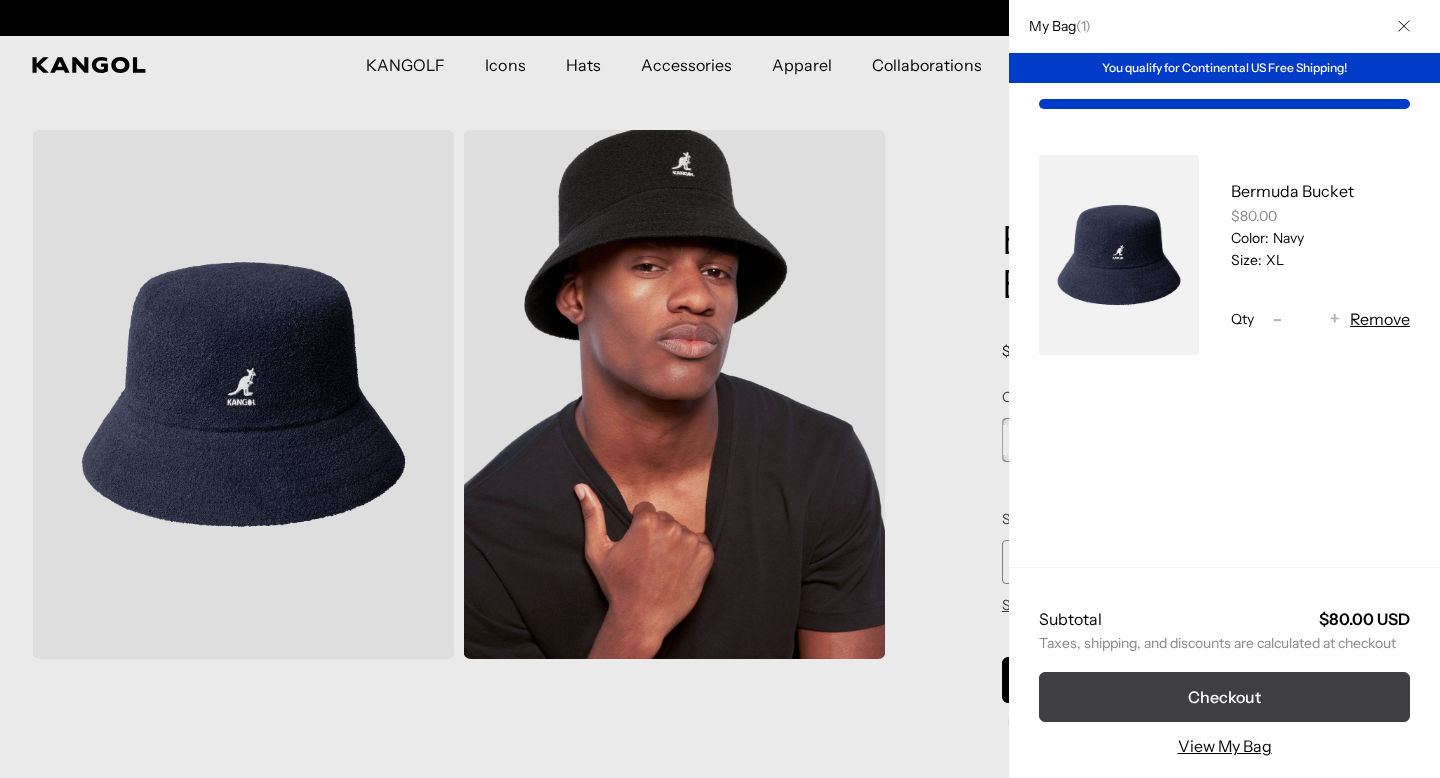 scroll, scrollTop: 0, scrollLeft: 412, axis: horizontal 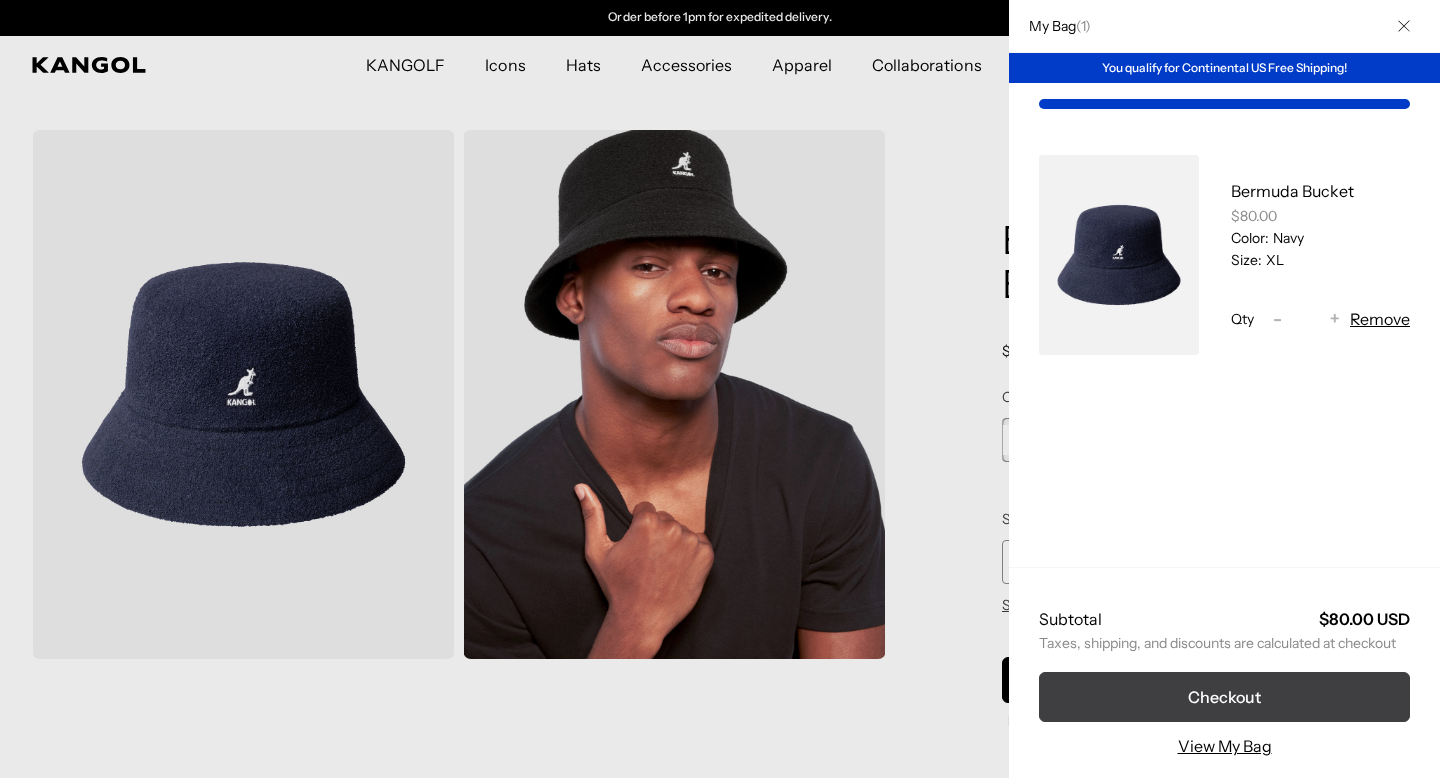click on "Checkout" at bounding box center [1224, 697] 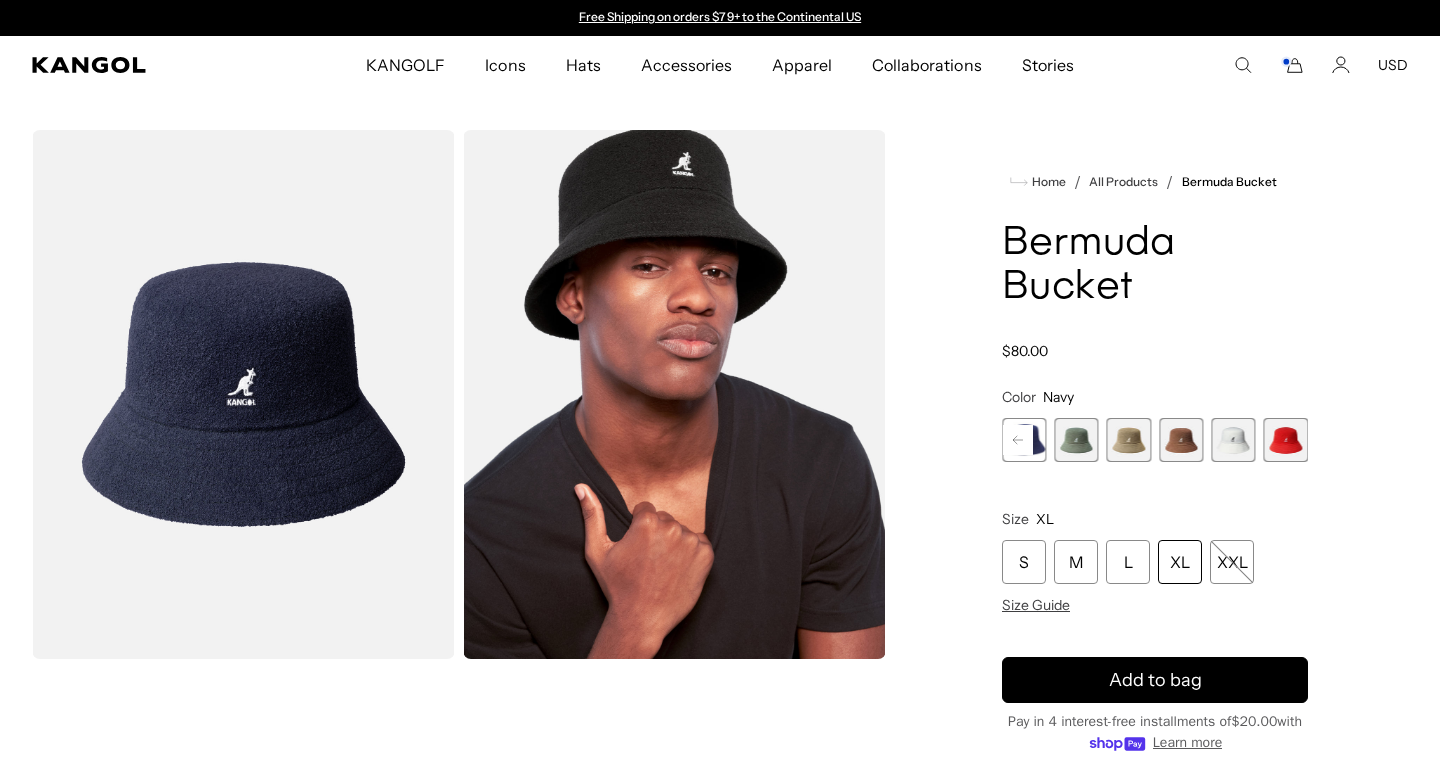 scroll, scrollTop: 0, scrollLeft: 0, axis: both 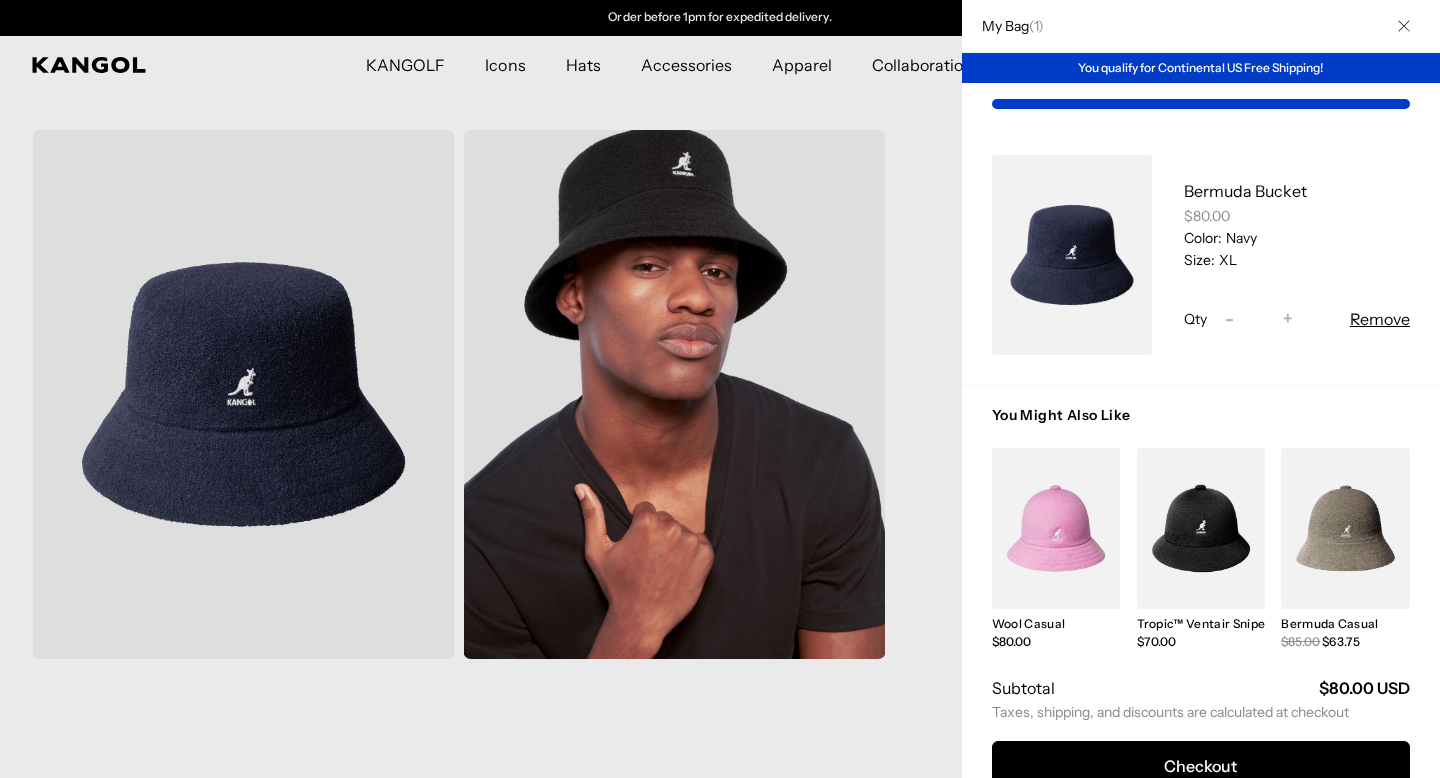 click at bounding box center (720, 389) 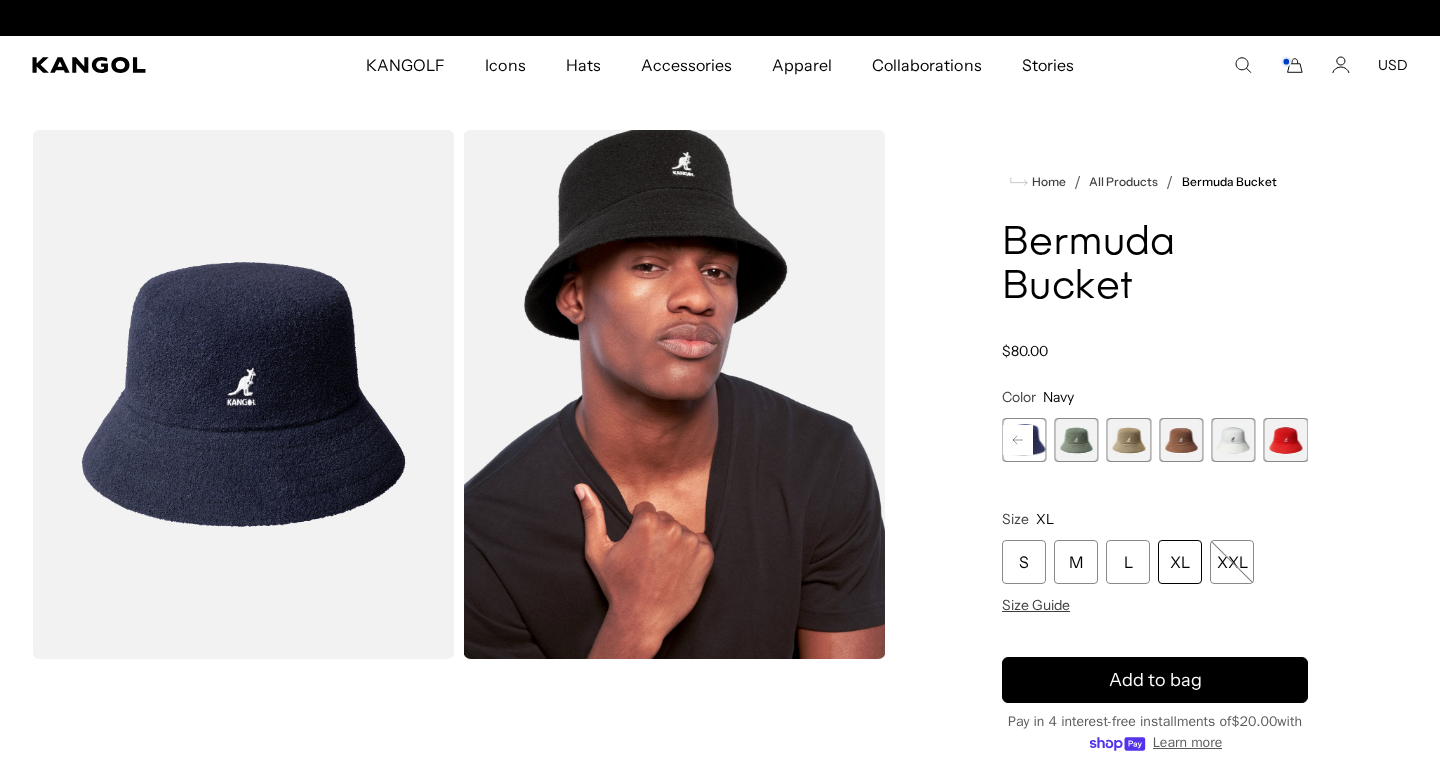 scroll, scrollTop: 0, scrollLeft: 412, axis: horizontal 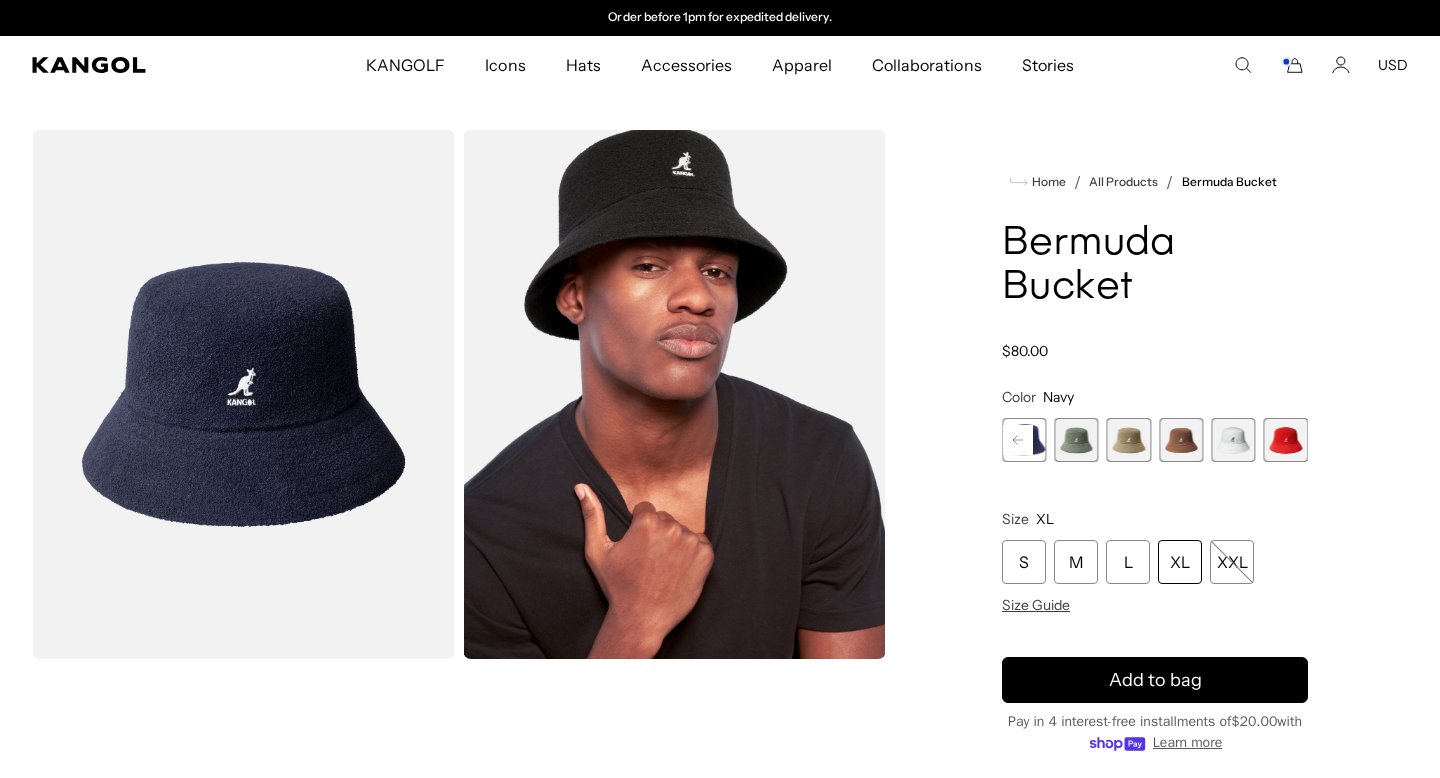 click 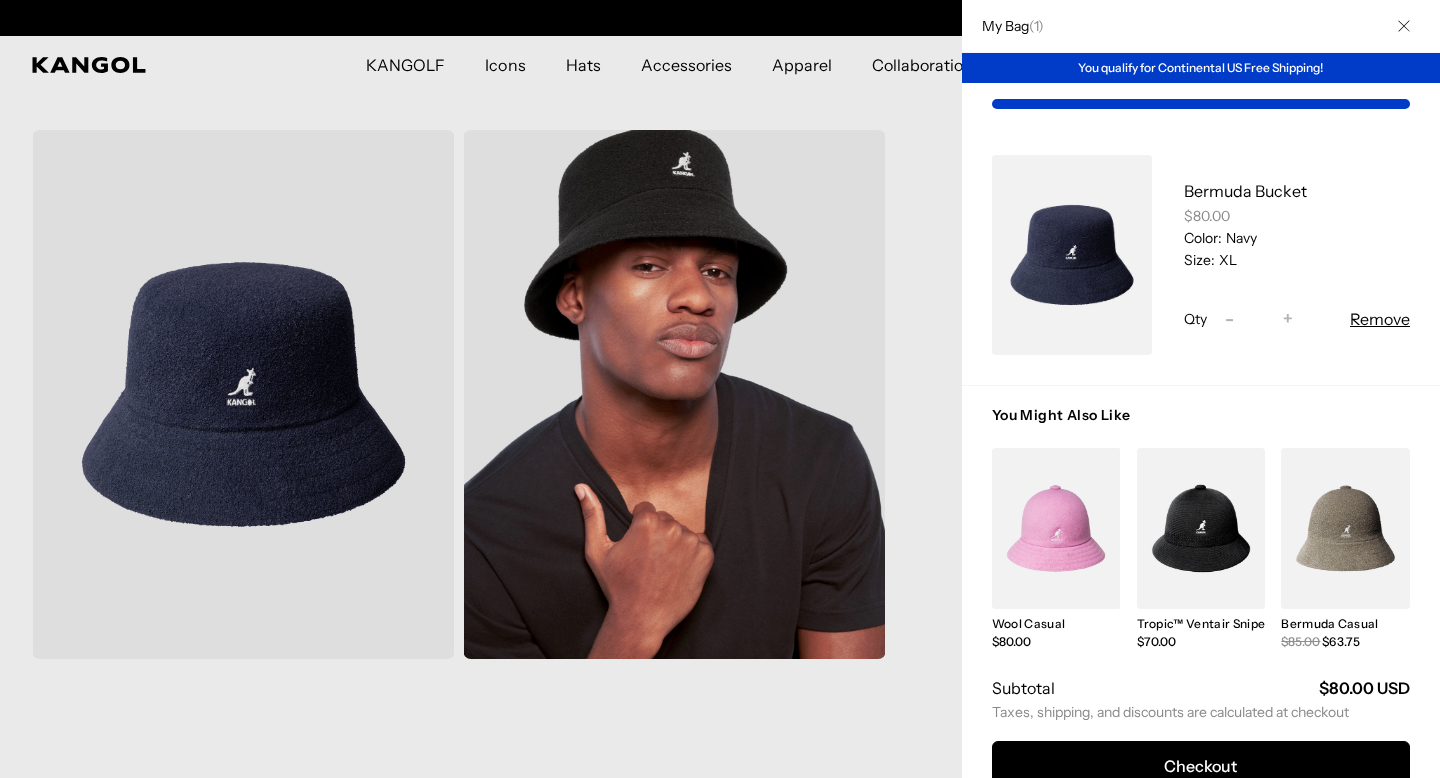 scroll, scrollTop: 0, scrollLeft: 0, axis: both 